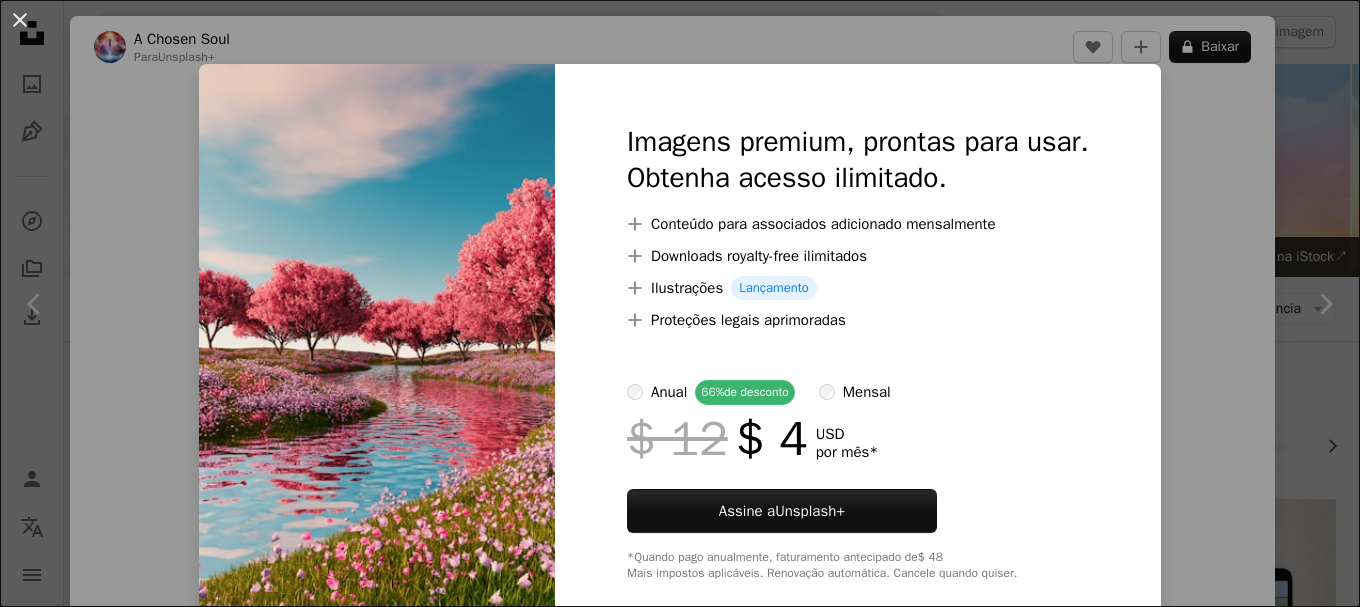 scroll, scrollTop: 1500, scrollLeft: 0, axis: vertical 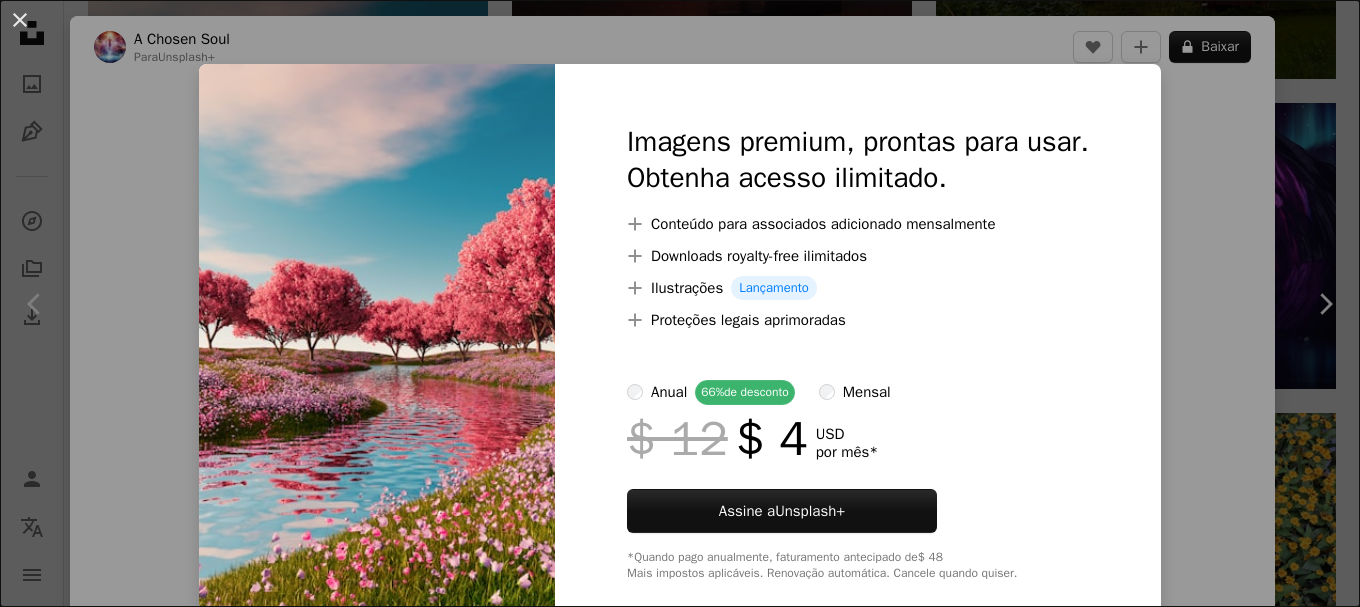 click on "A plus sign Conteúdo para associados adicionado mensalmente A plus sign Downloads royalty-free ilimitados A plus sign Ilustrações  Lançamento A plus sign Proteções legais aprimoradas" at bounding box center (858, 272) 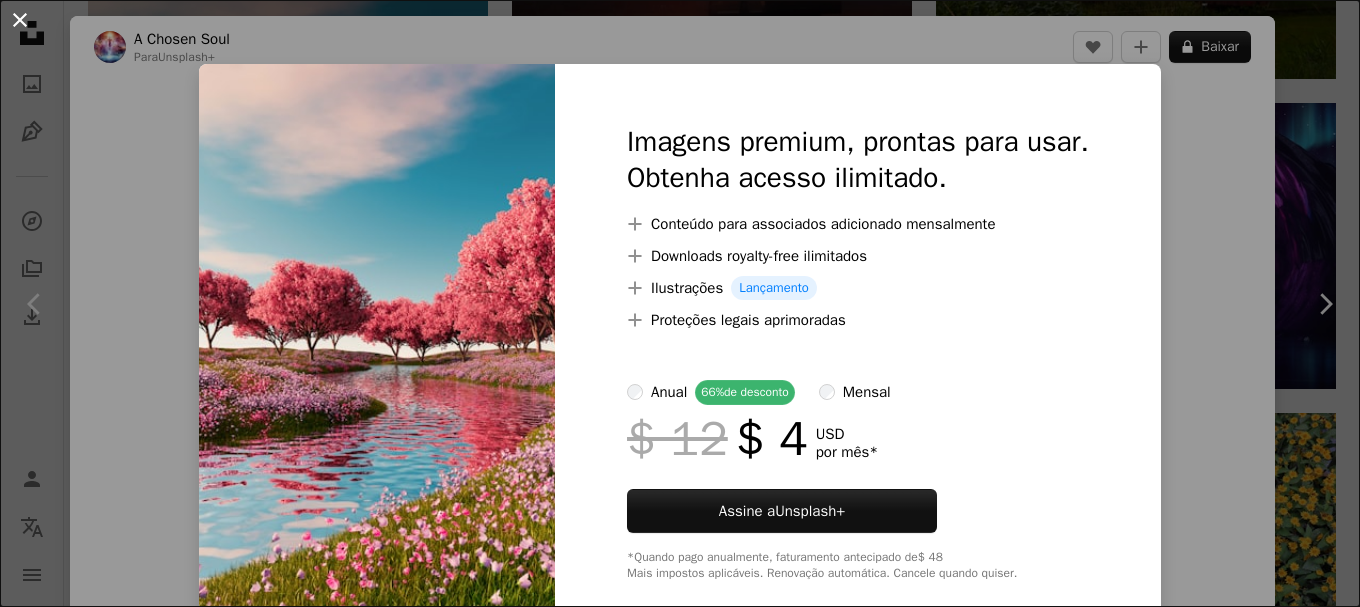 click on "An X shape" at bounding box center [20, 20] 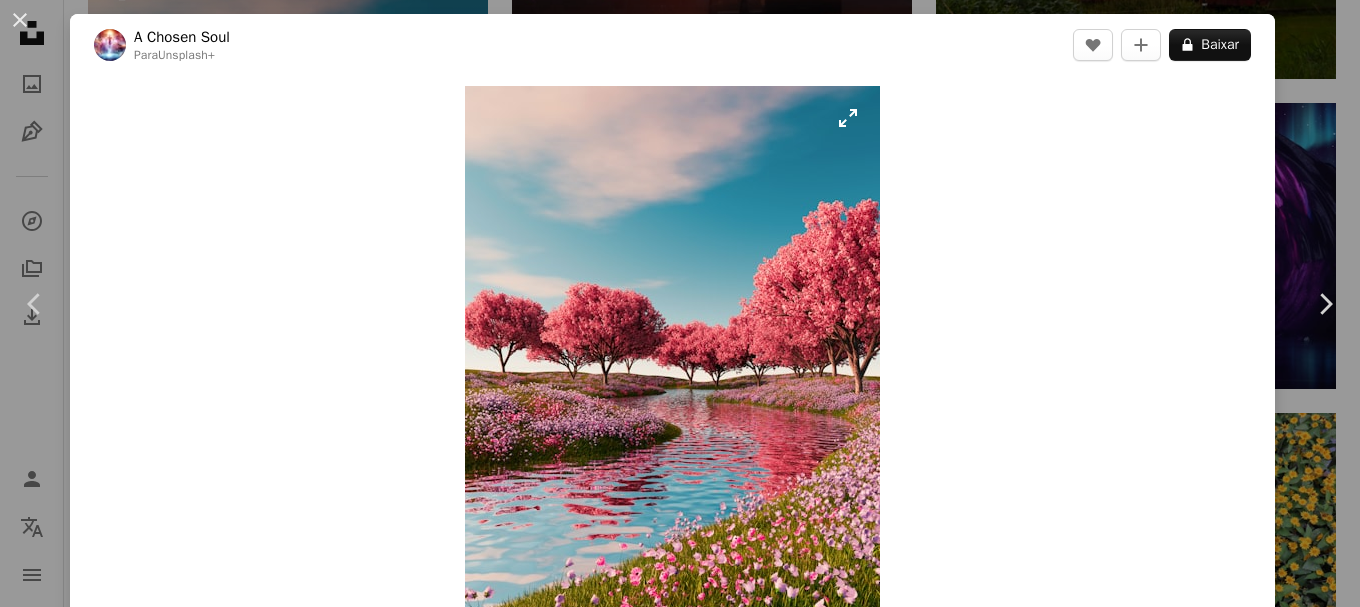 scroll, scrollTop: 0, scrollLeft: 0, axis: both 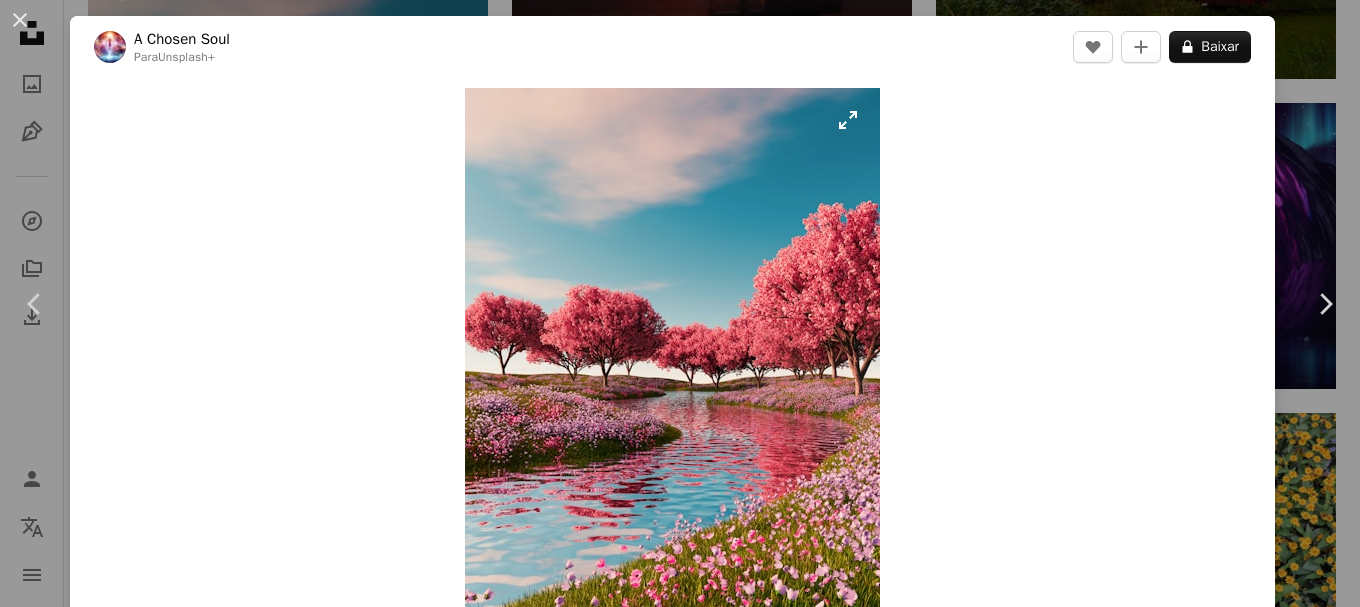 click at bounding box center [672, 378] 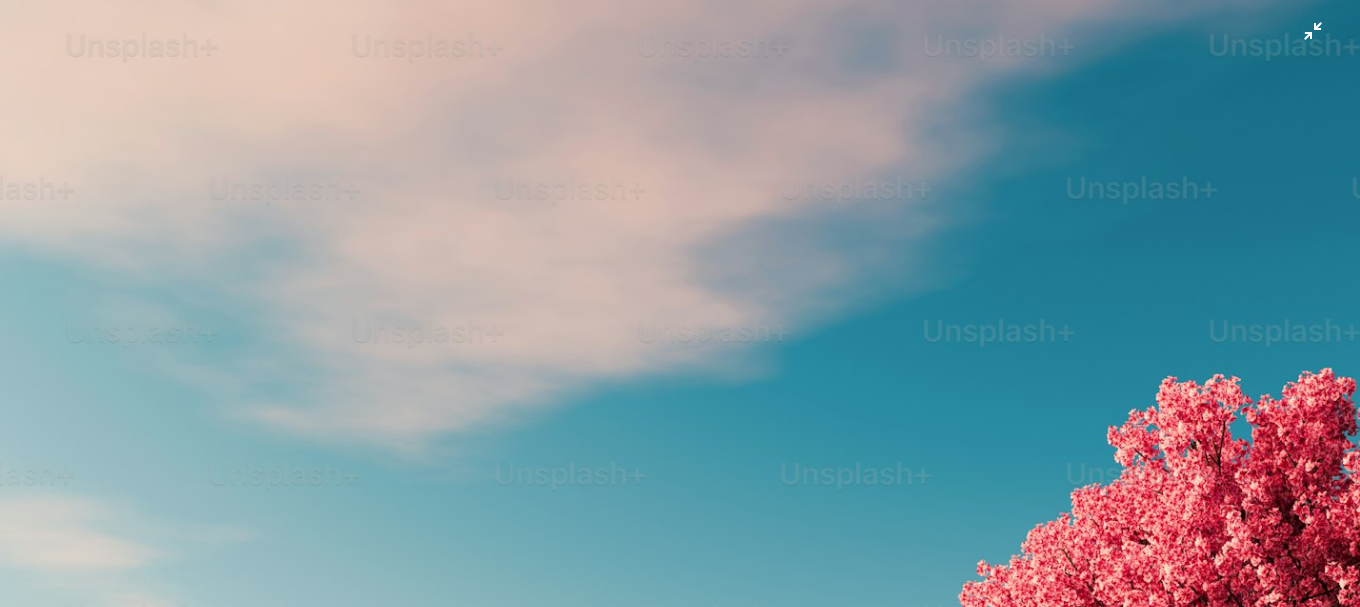 scroll, scrollTop: 0, scrollLeft: 0, axis: both 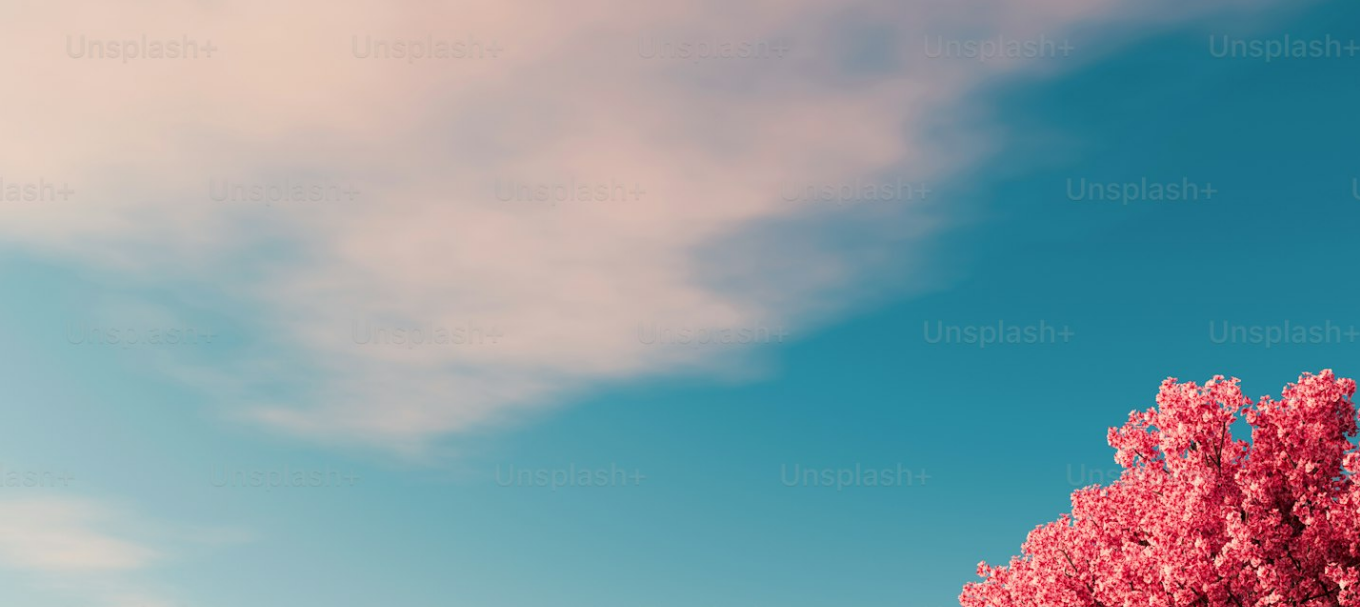 drag, startPoint x: 584, startPoint y: 154, endPoint x: 624, endPoint y: 142, distance: 41.761227 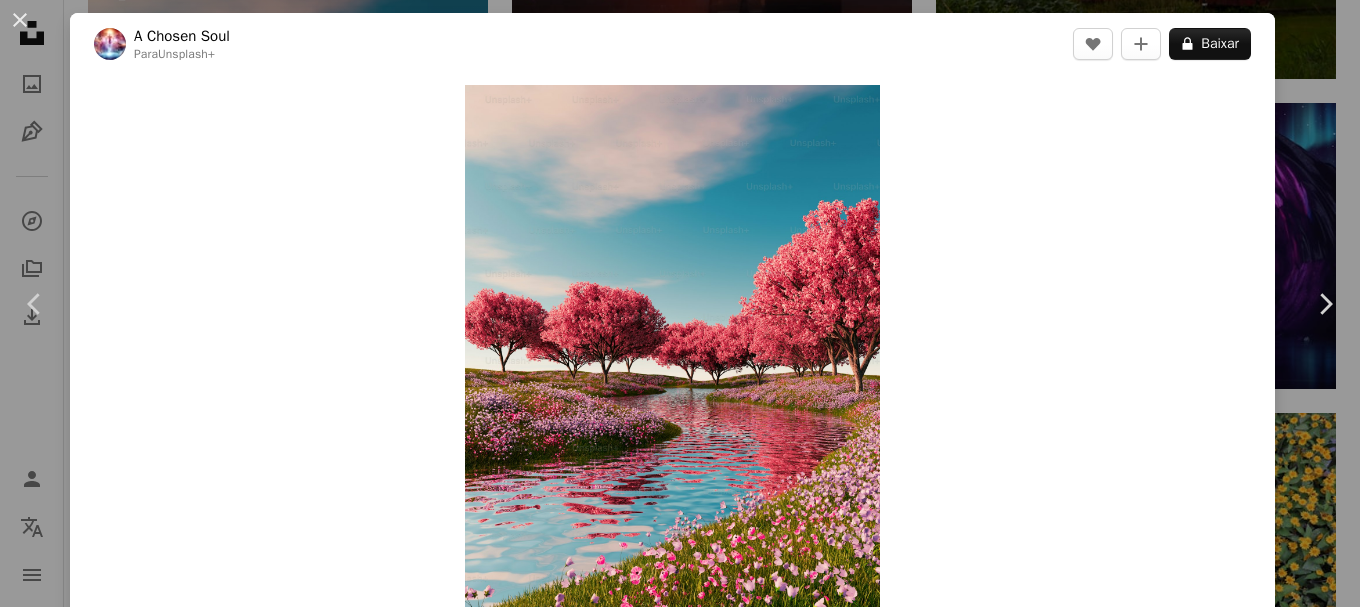 scroll, scrollTop: 0, scrollLeft: 0, axis: both 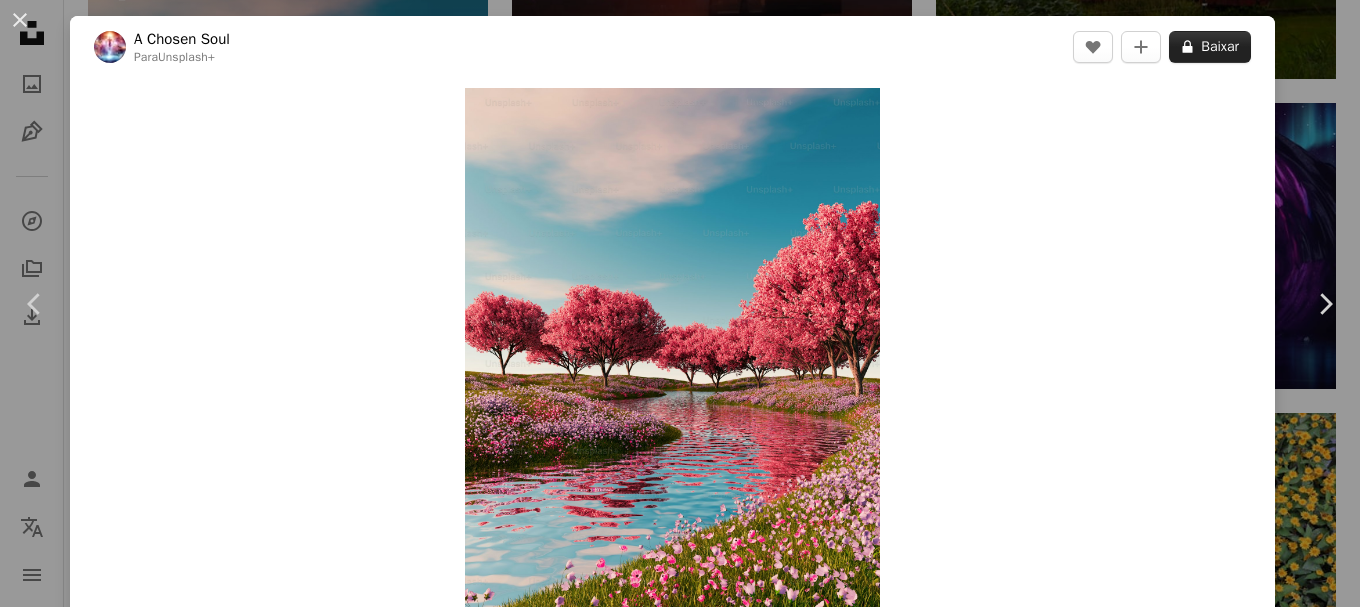 click on "A lock Baixar" at bounding box center [1210, 47] 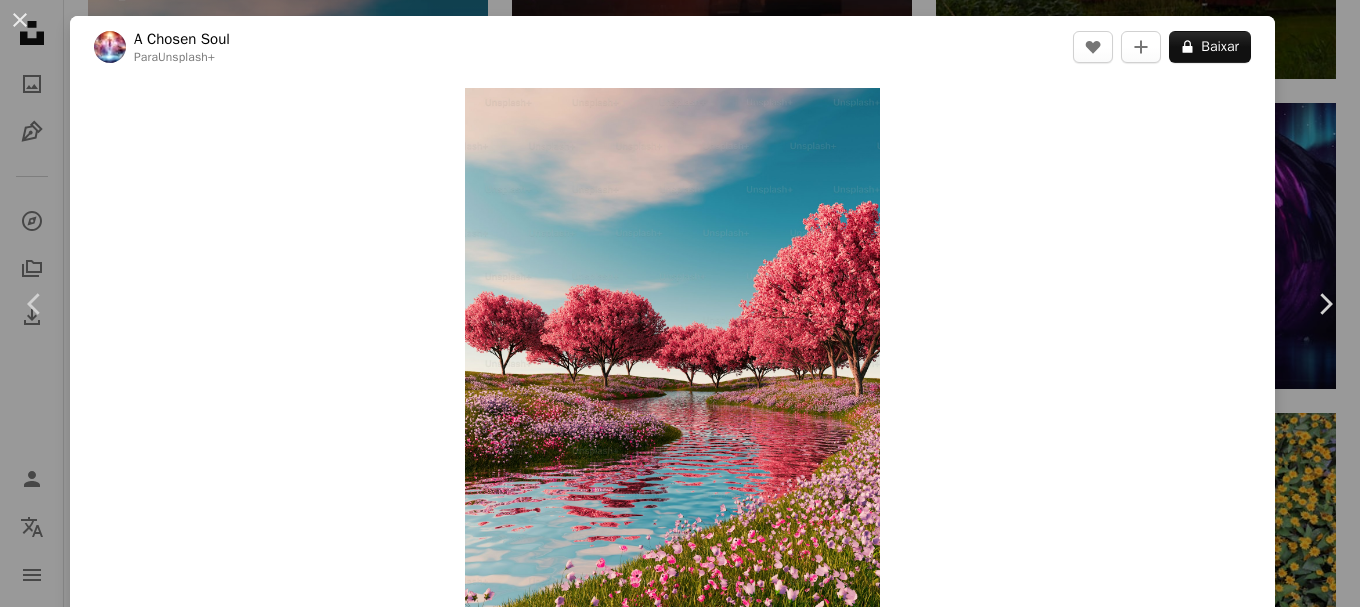 drag, startPoint x: 1176, startPoint y: 124, endPoint x: 1185, endPoint y: 195, distance: 71.568146 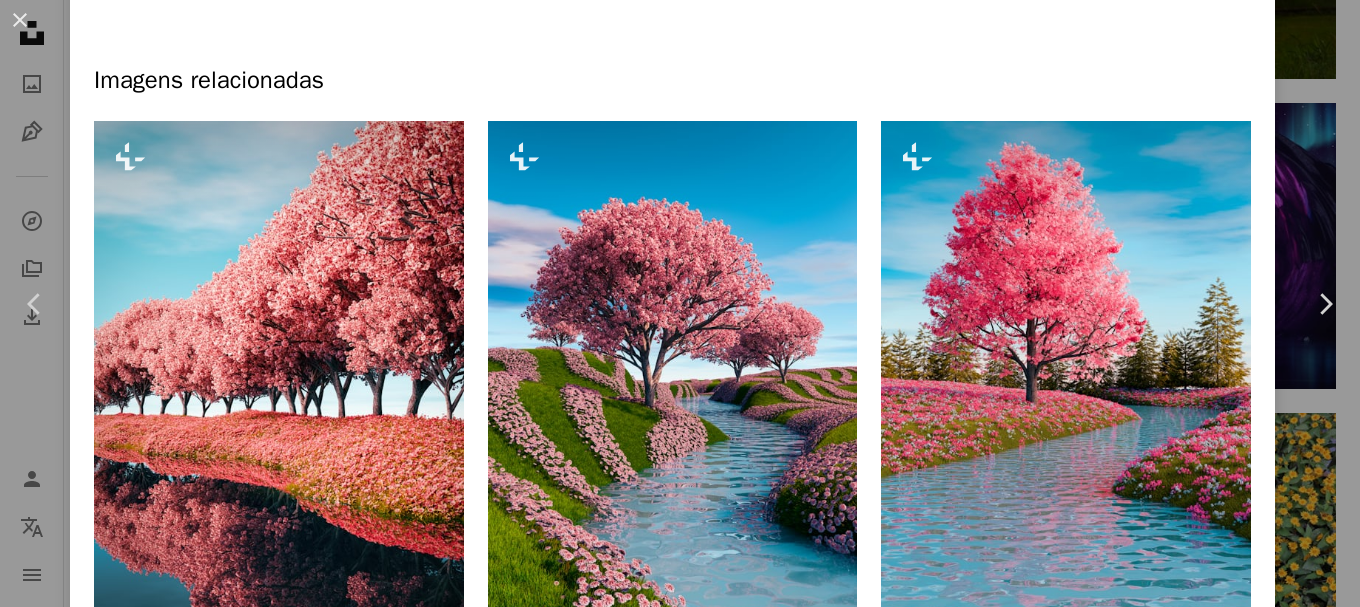 scroll, scrollTop: 900, scrollLeft: 0, axis: vertical 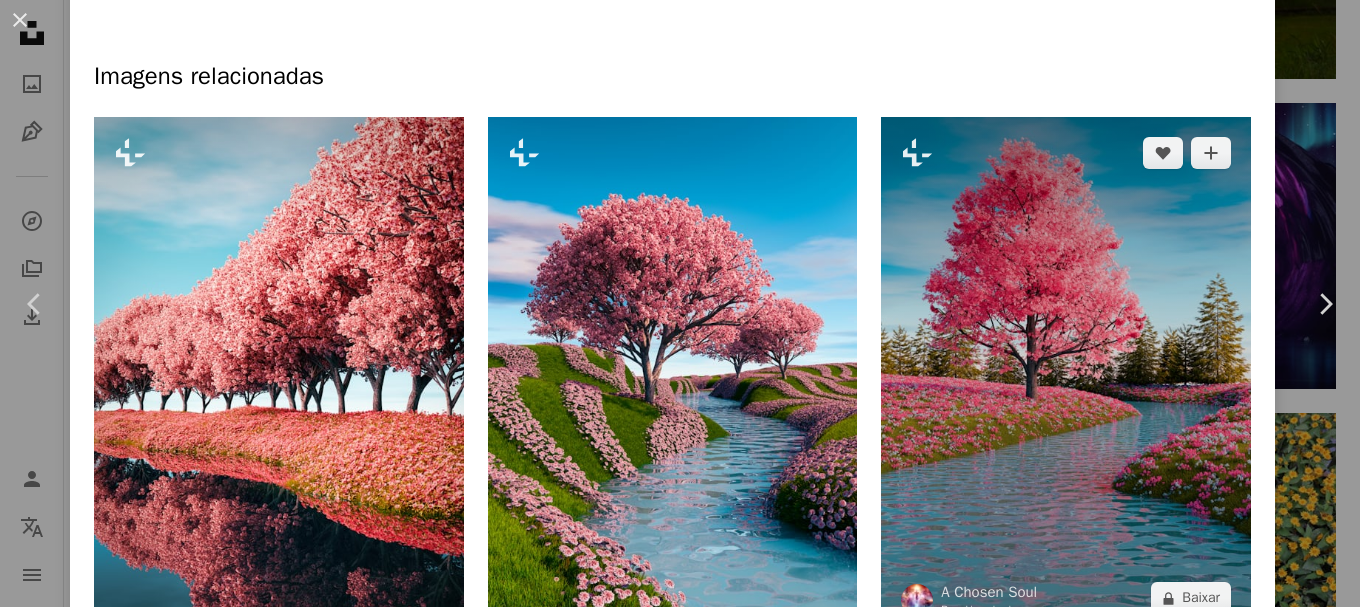 click at bounding box center (1066, 376) 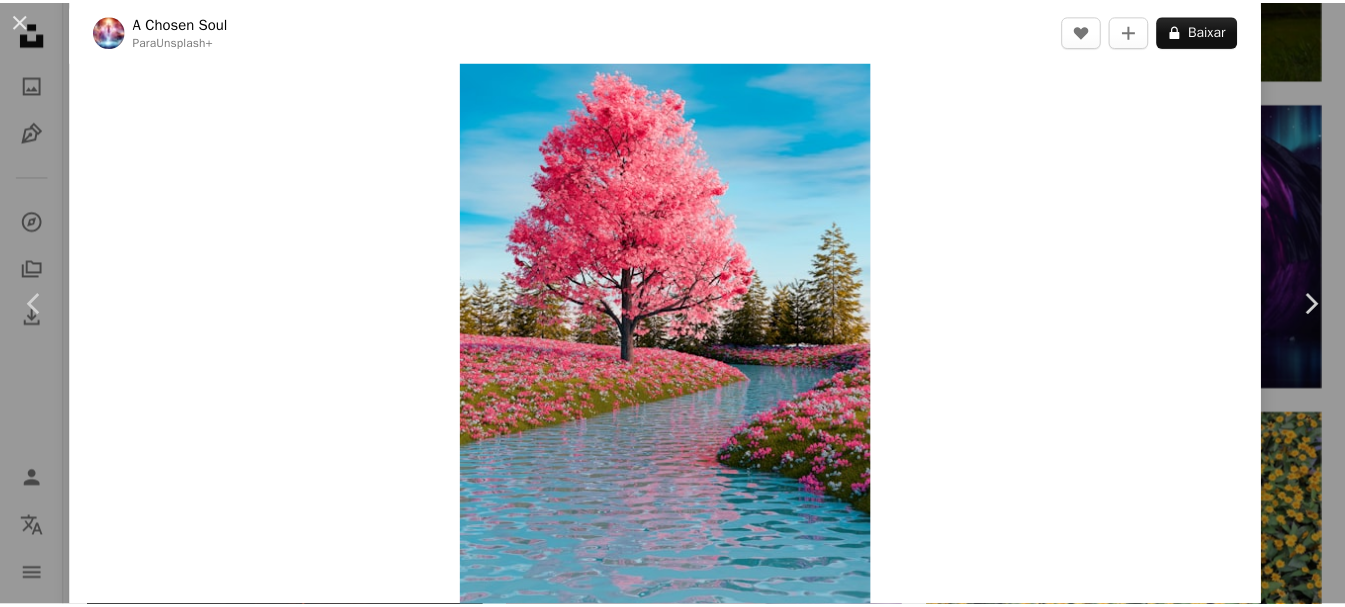 scroll, scrollTop: 0, scrollLeft: 0, axis: both 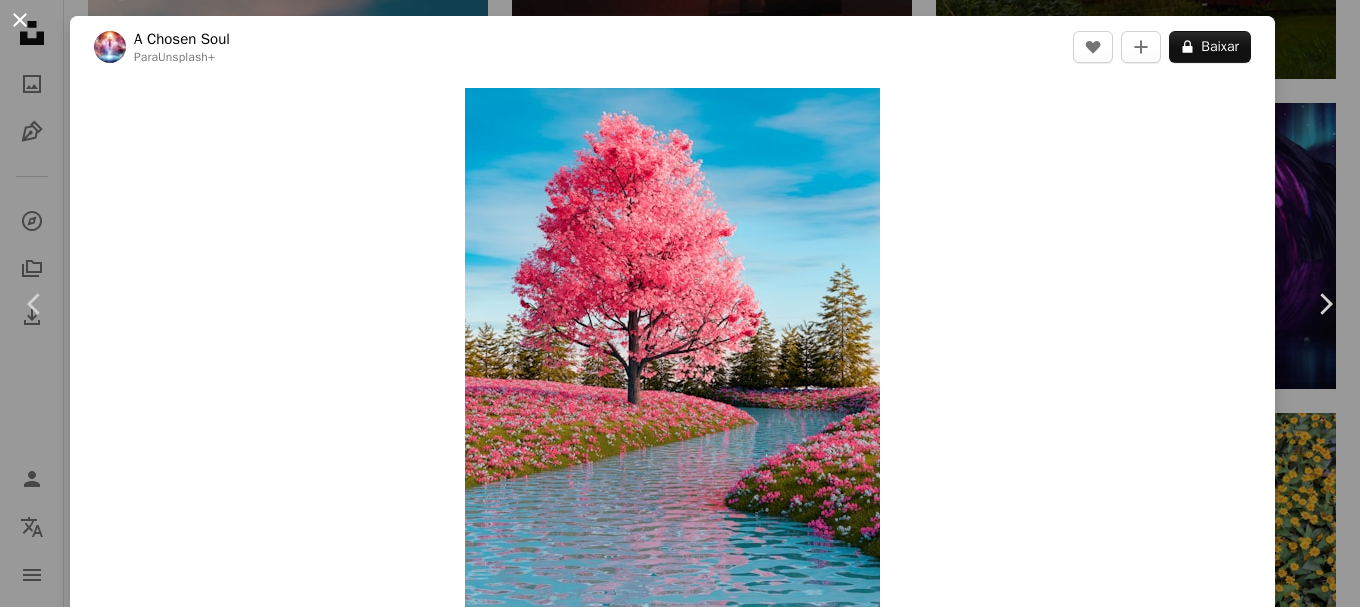 click on "An X shape" at bounding box center [20, 20] 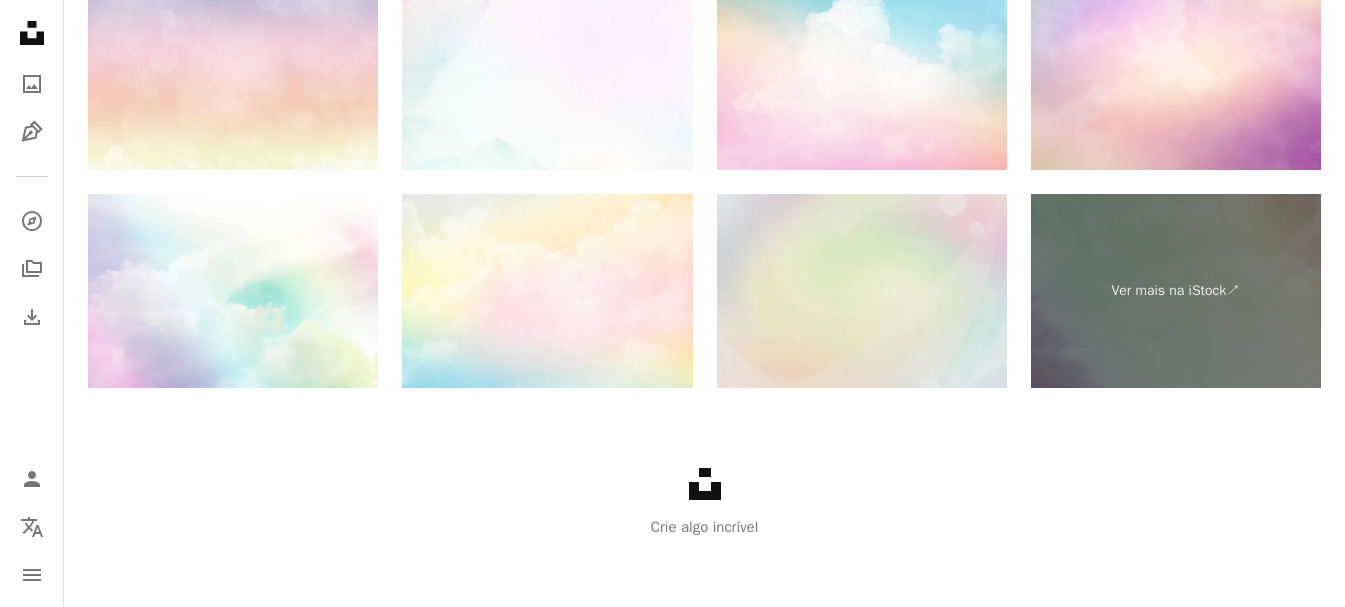 scroll, scrollTop: 4209, scrollLeft: 0, axis: vertical 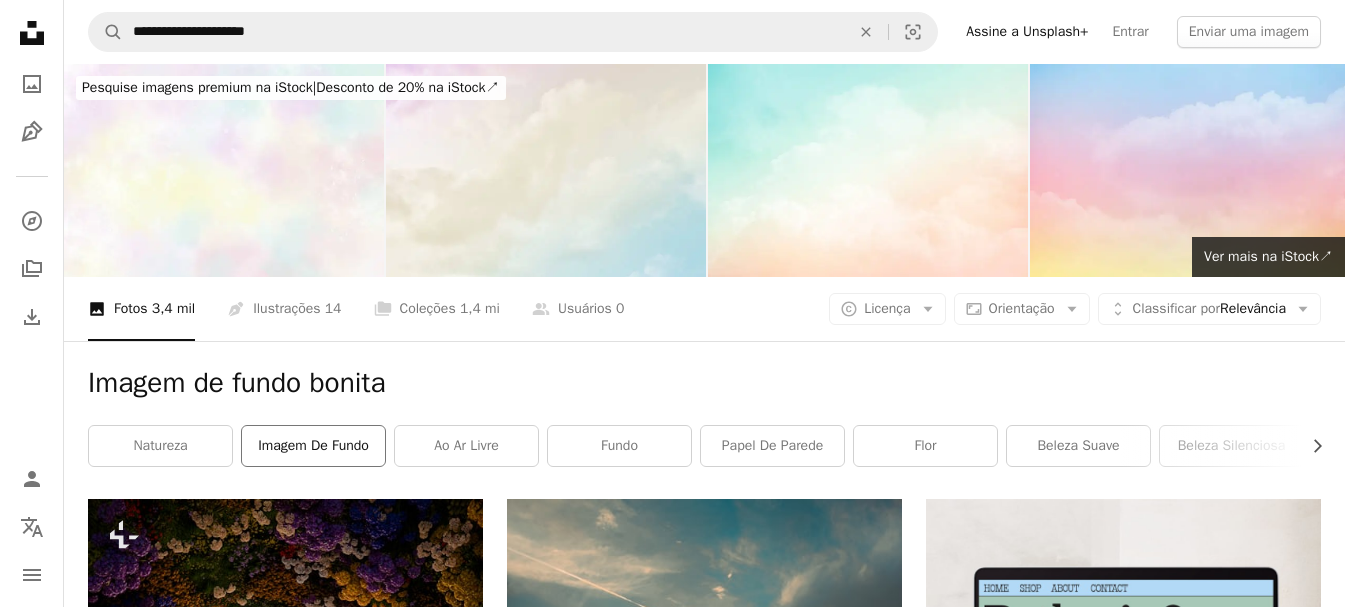 click on "Imagem de fundo" at bounding box center [313, 446] 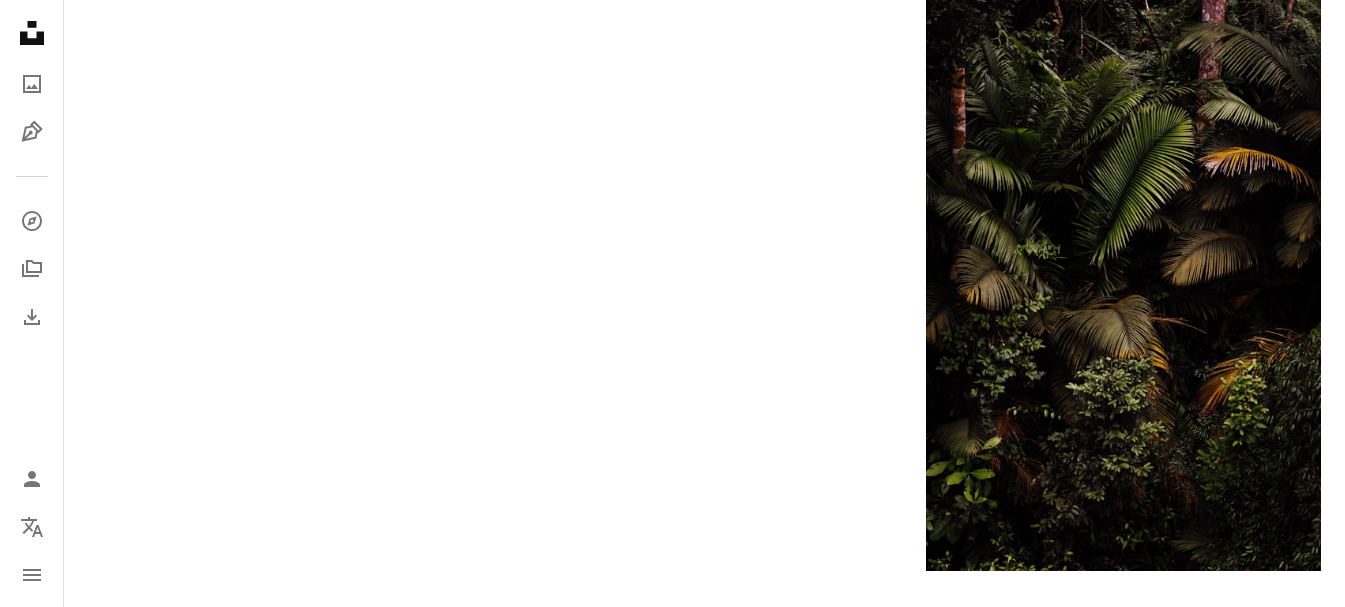 scroll, scrollTop: 4100, scrollLeft: 0, axis: vertical 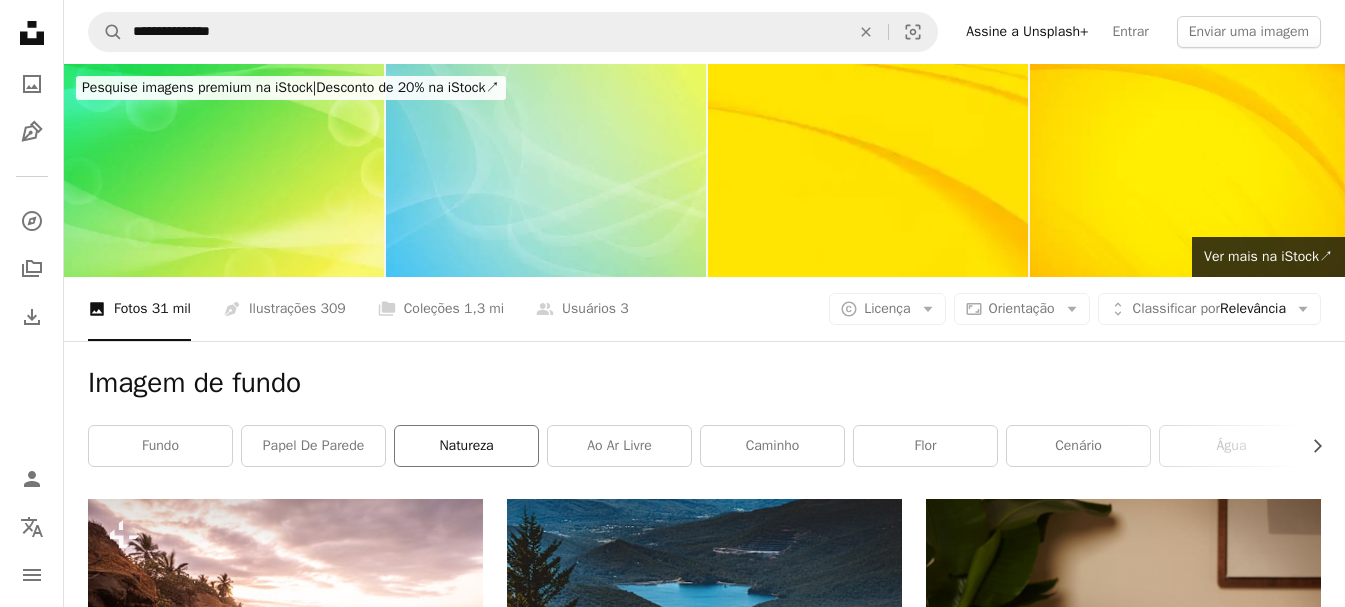 click on "natureza" at bounding box center (466, 446) 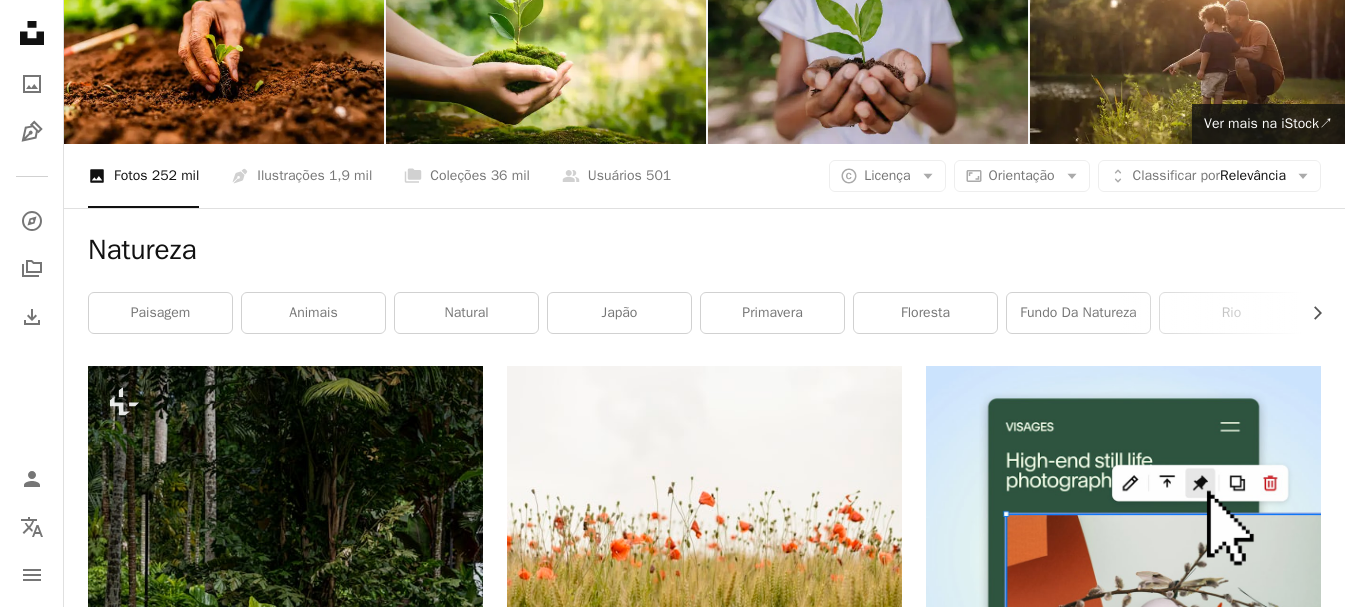 scroll, scrollTop: 100, scrollLeft: 0, axis: vertical 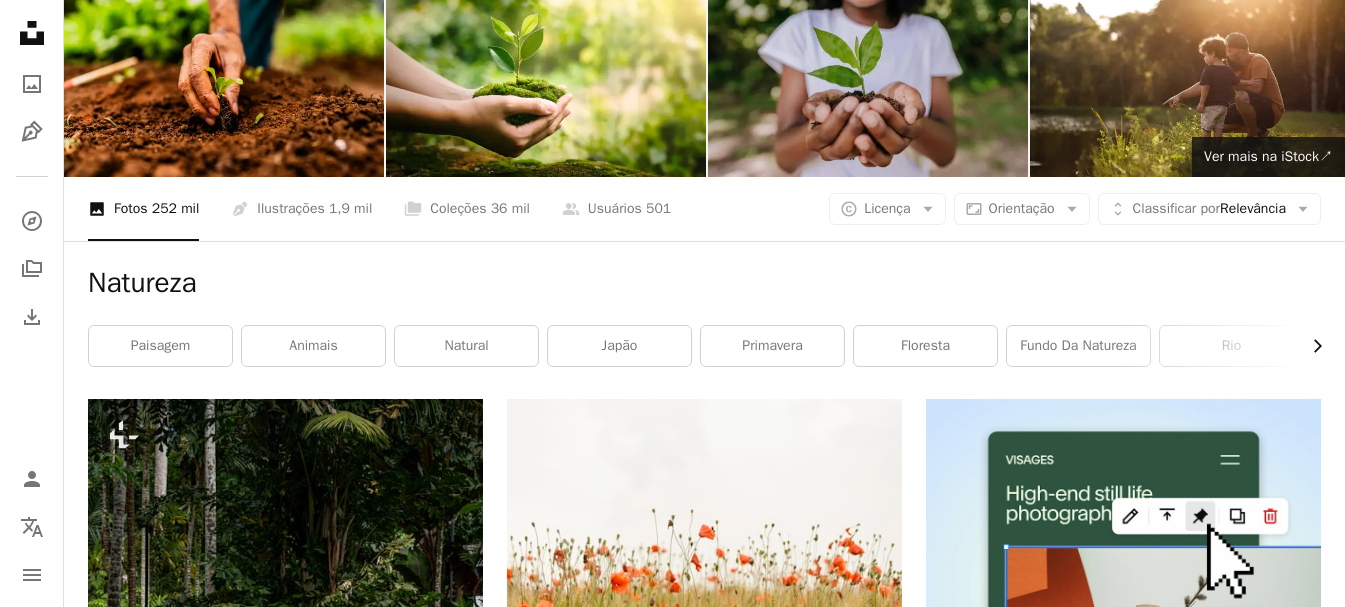 click on "Chevron right" 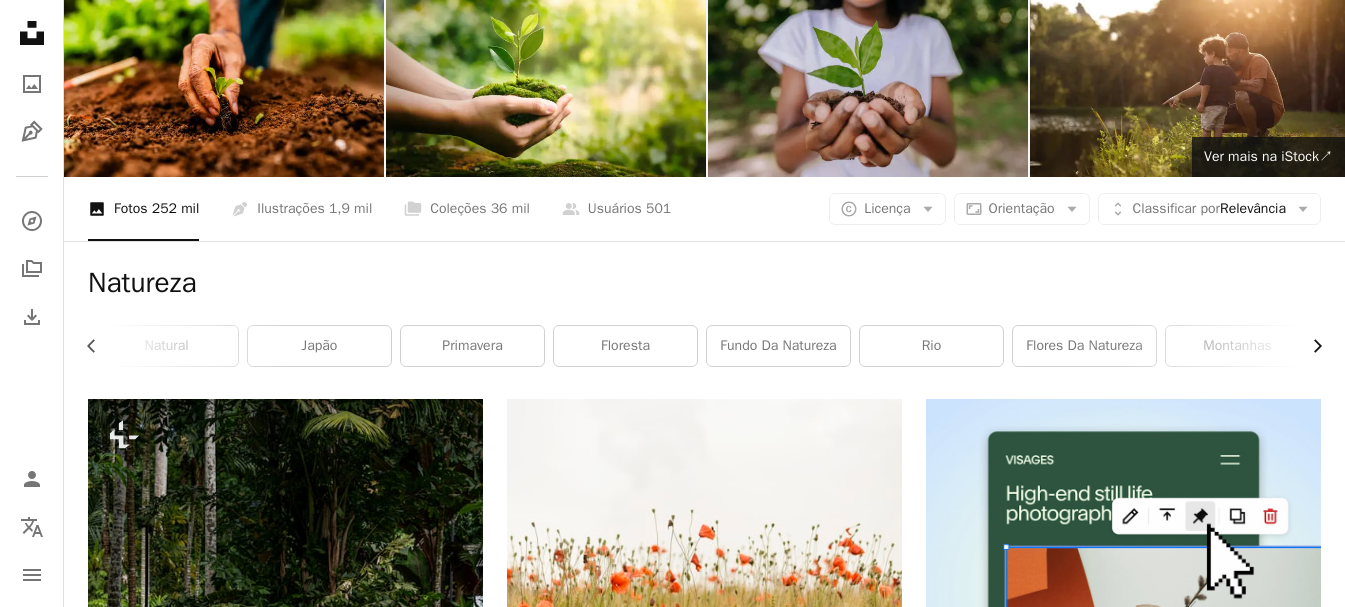 click on "Chevron right" 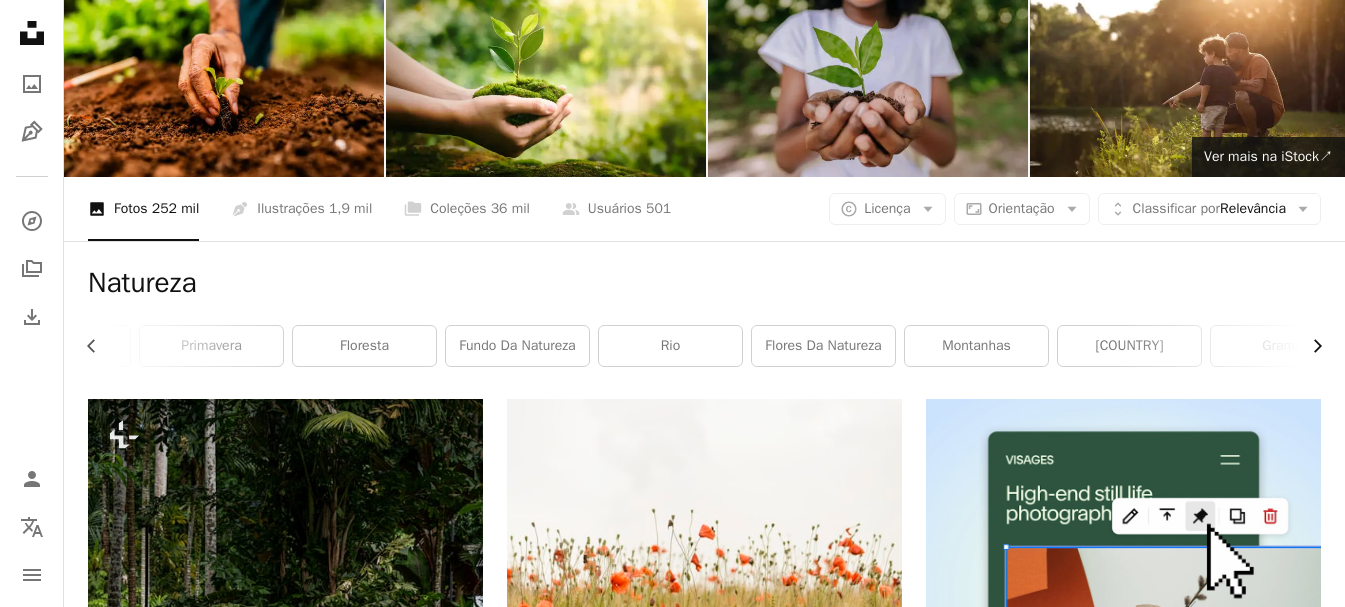 scroll, scrollTop: 0, scrollLeft: 595, axis: horizontal 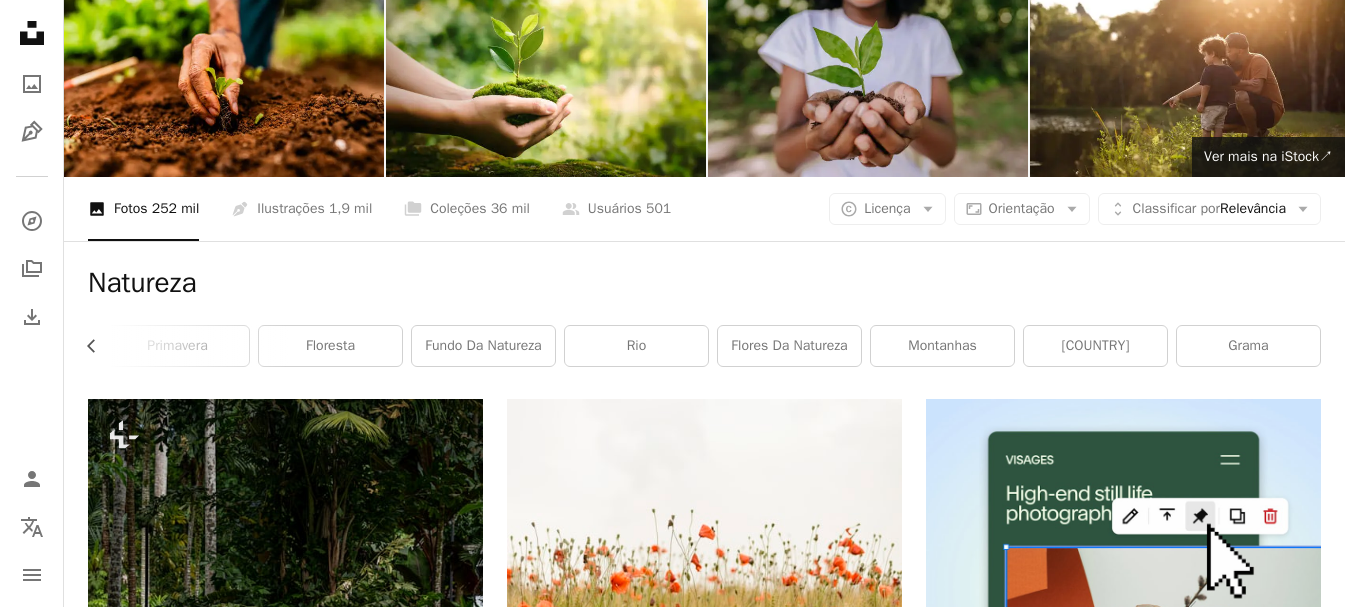 click on "Natureza Chevron left paisagem Animais natural [COUNTRY] primavera floresta fundo da natureza rio flores da natureza Montanhas [COUNTRY] grama" at bounding box center (704, 320) 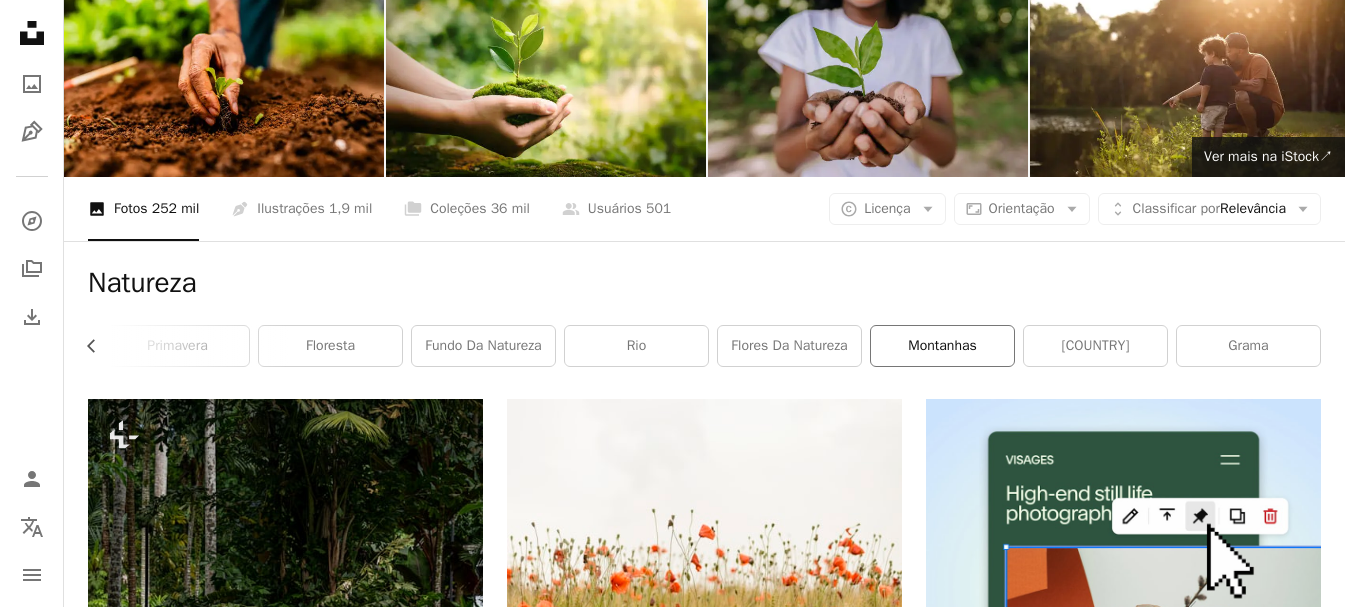 click on "Montanhas" at bounding box center (942, 346) 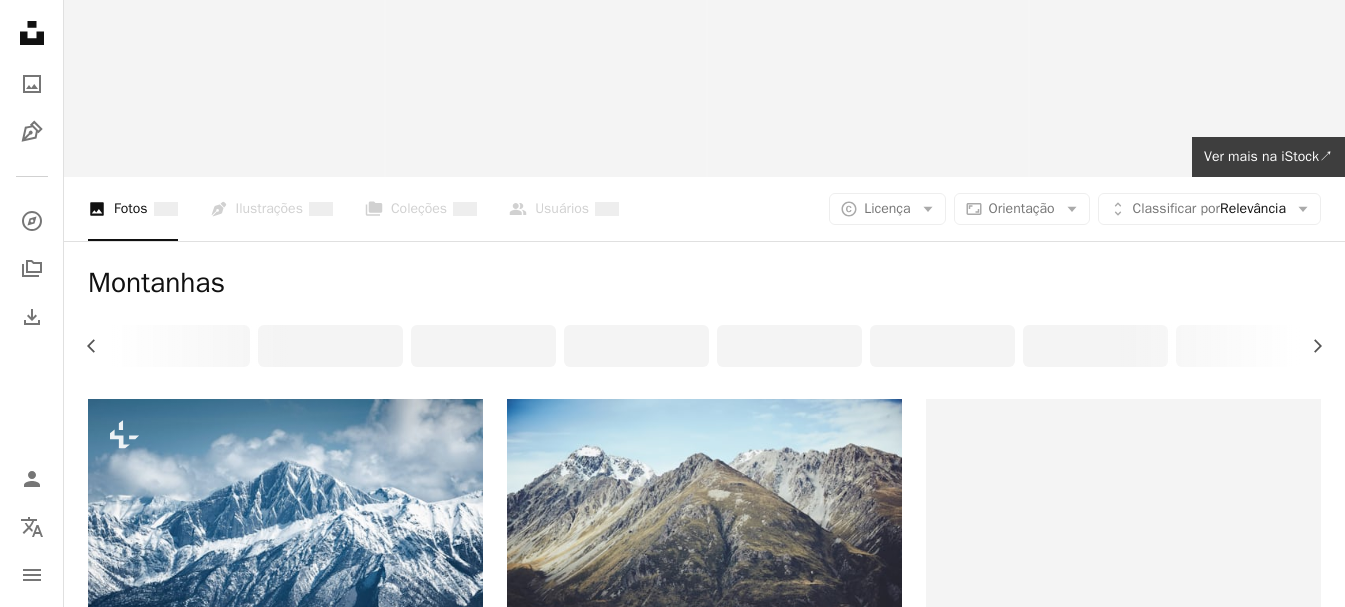 scroll, scrollTop: 0, scrollLeft: 0, axis: both 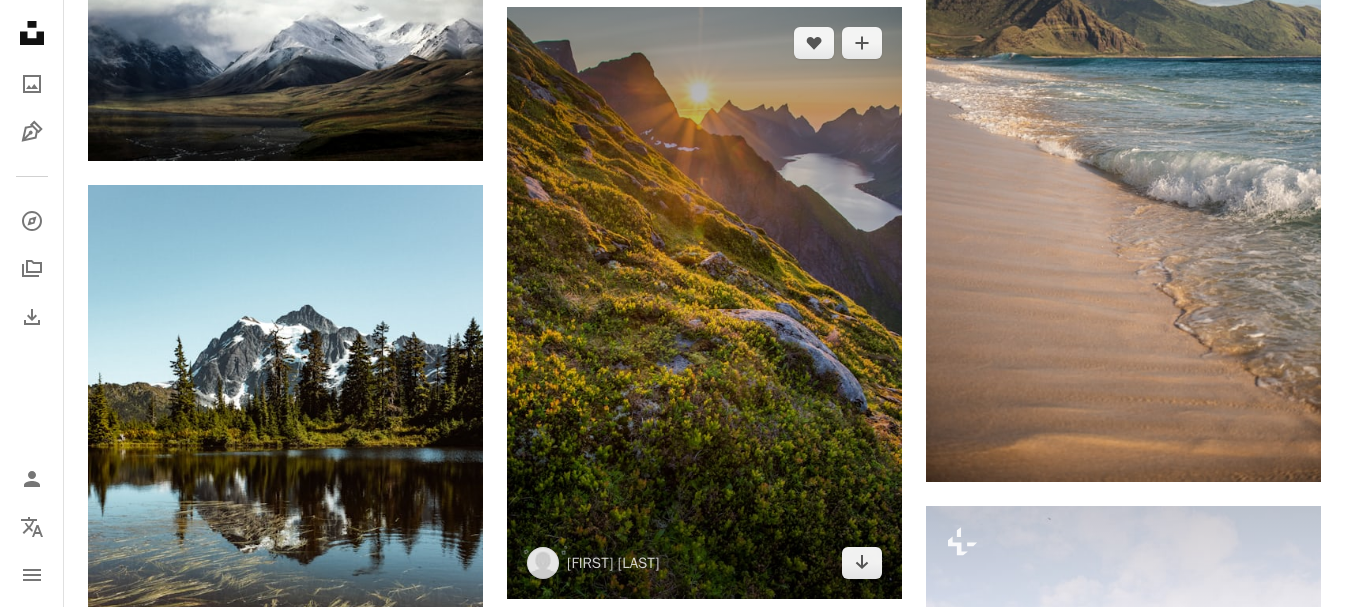 click at bounding box center (704, 303) 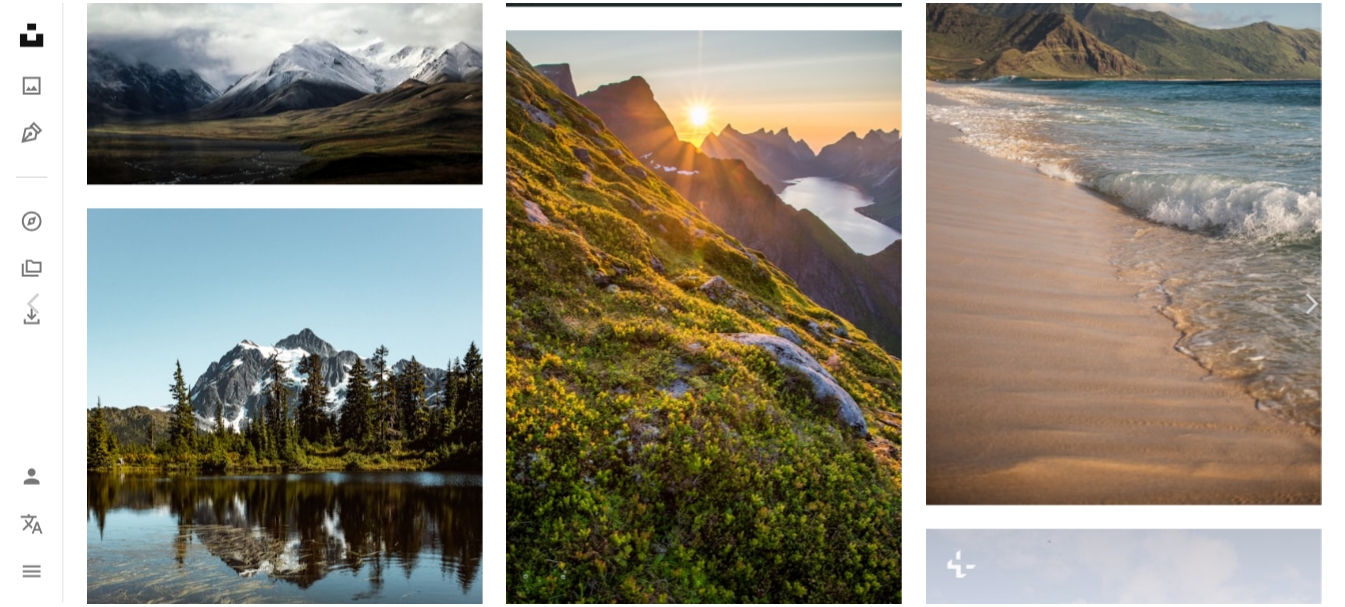 scroll, scrollTop: 0, scrollLeft: 0, axis: both 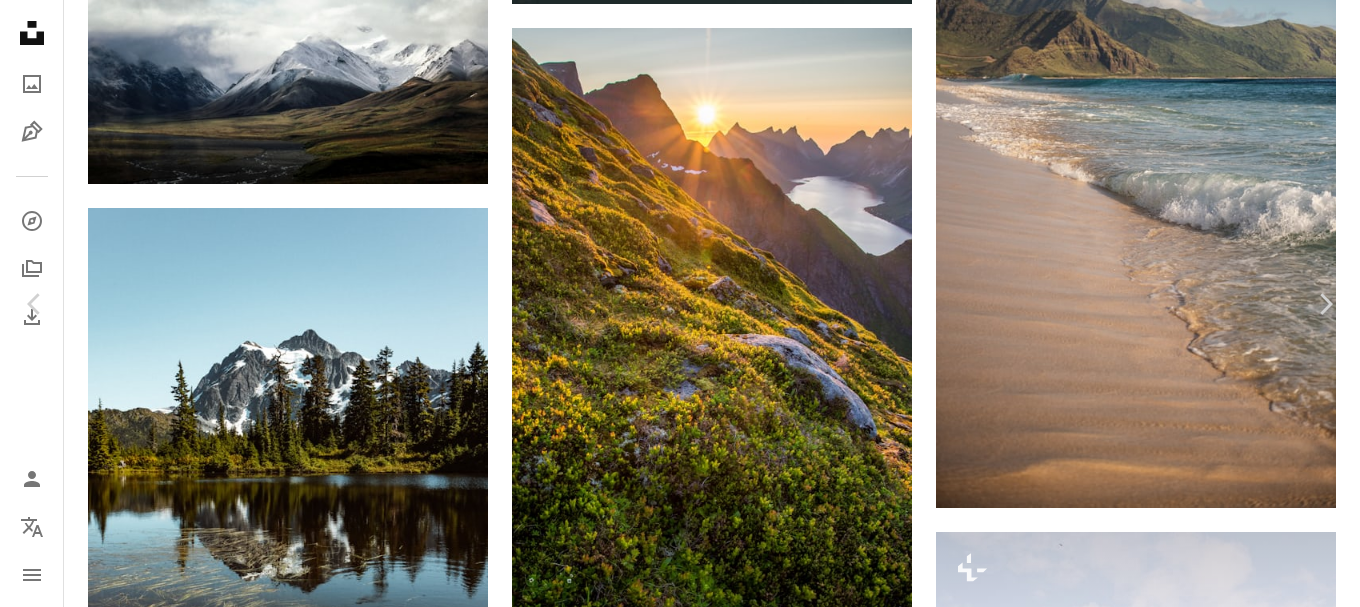click on "An X shape" at bounding box center [20, 20] 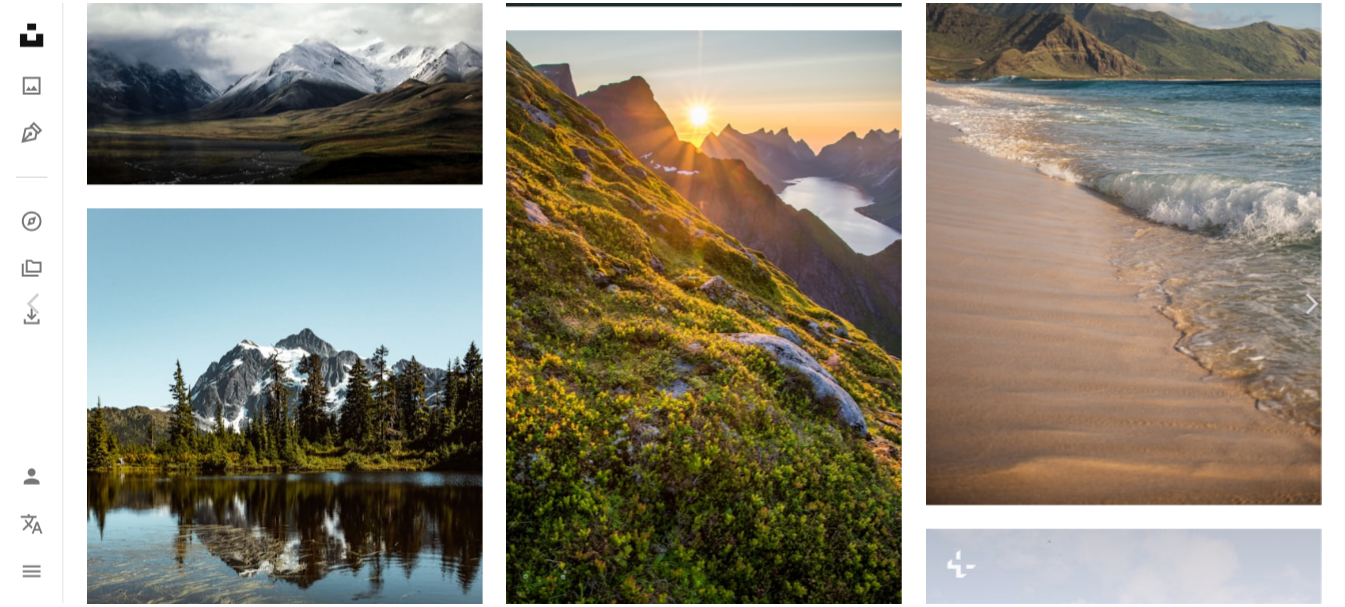 scroll, scrollTop: 0, scrollLeft: 427, axis: horizontal 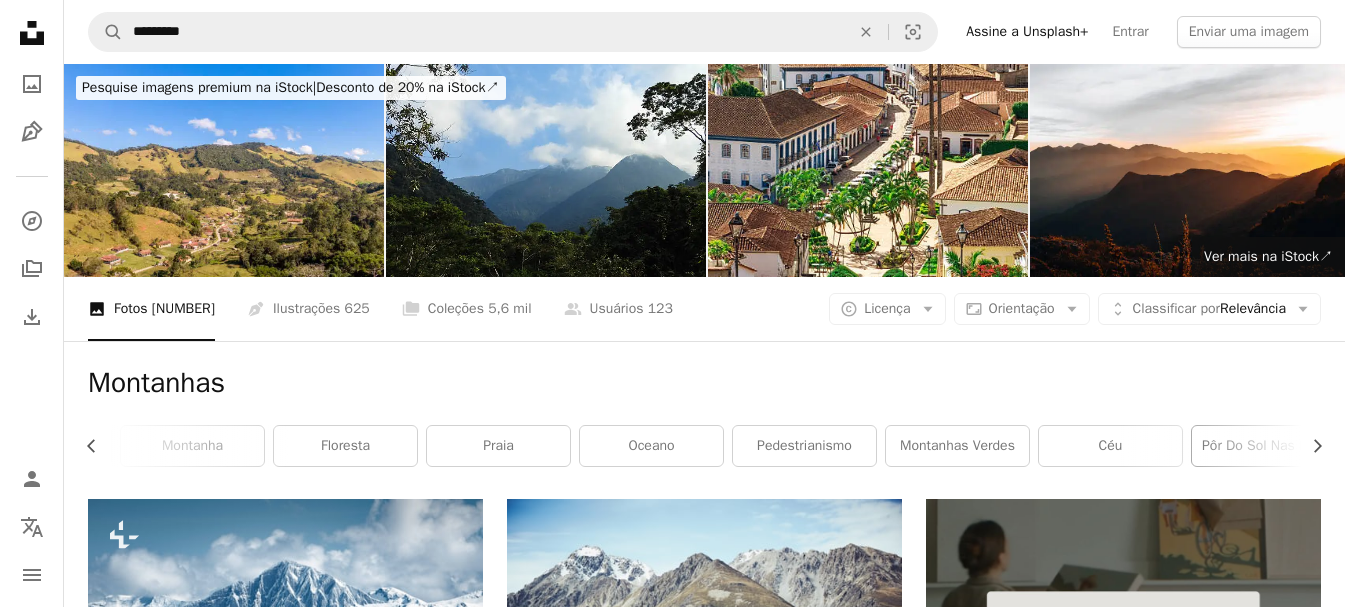 click on "pôr do sol nas montanhas" at bounding box center [1263, 446] 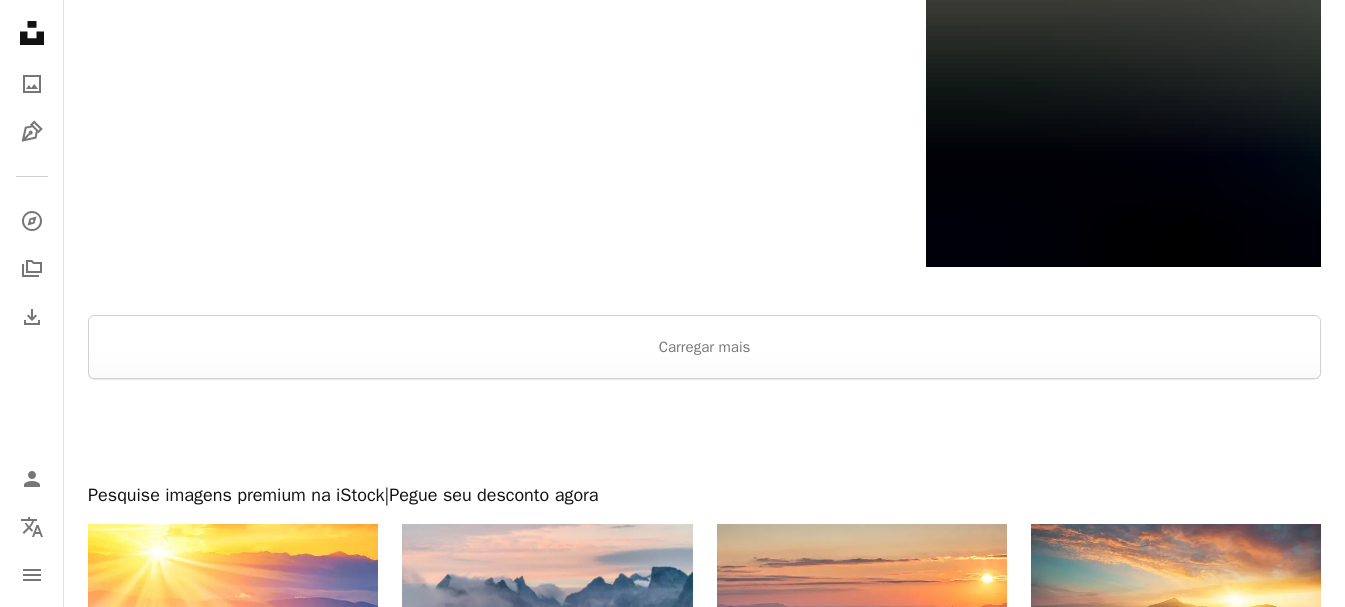 scroll, scrollTop: 3400, scrollLeft: 0, axis: vertical 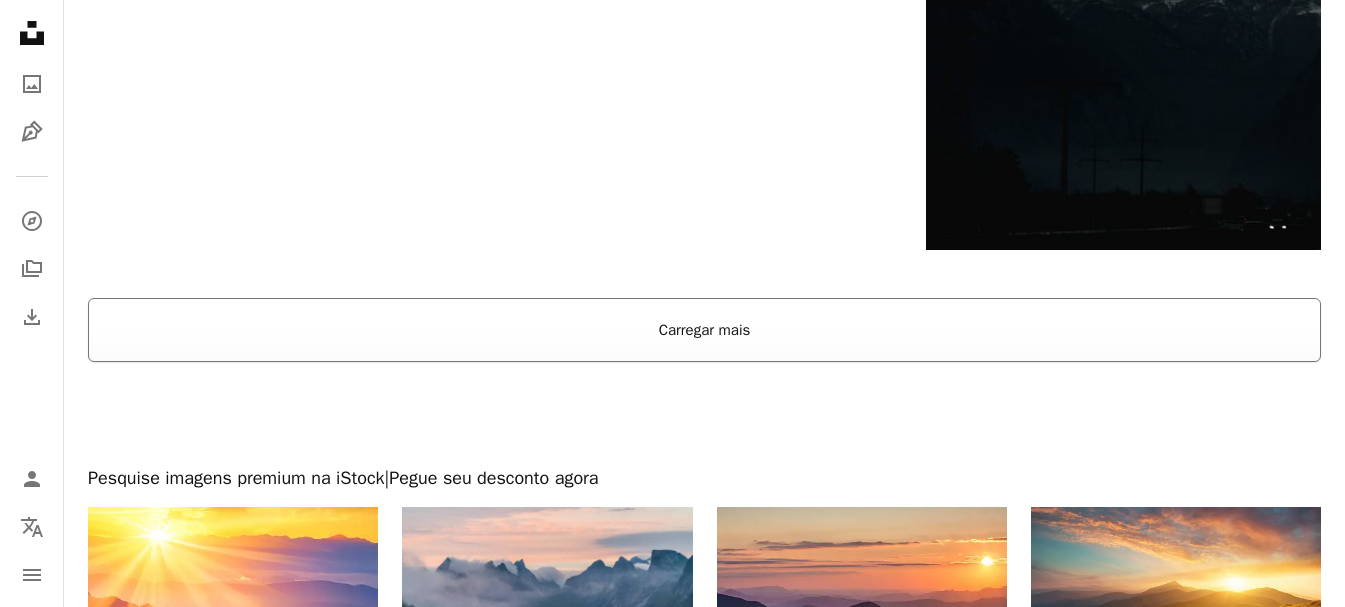 click on "Carregar mais" at bounding box center [704, 330] 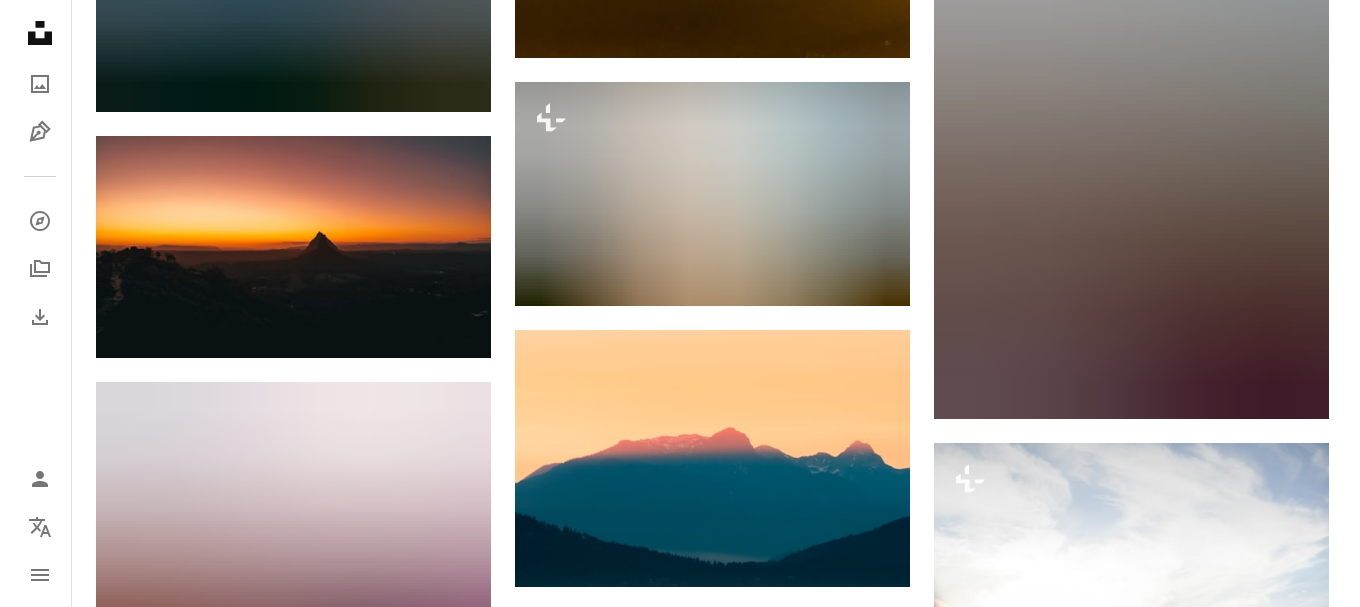 scroll, scrollTop: 33600, scrollLeft: 0, axis: vertical 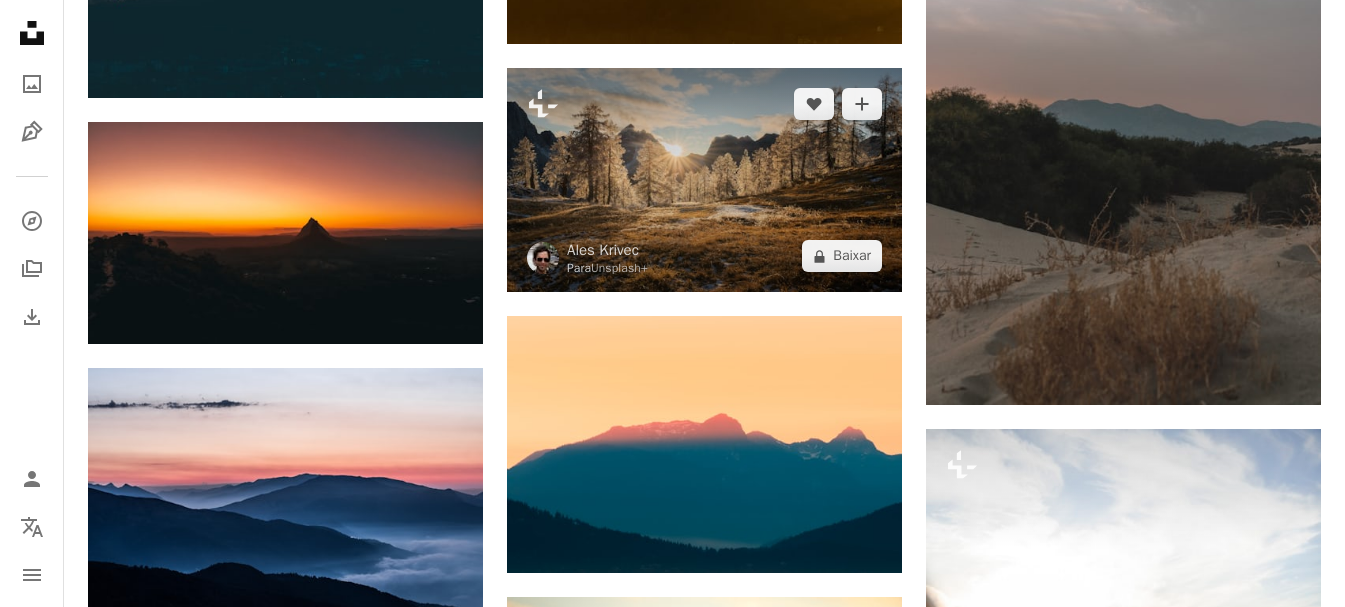 click at bounding box center (704, 180) 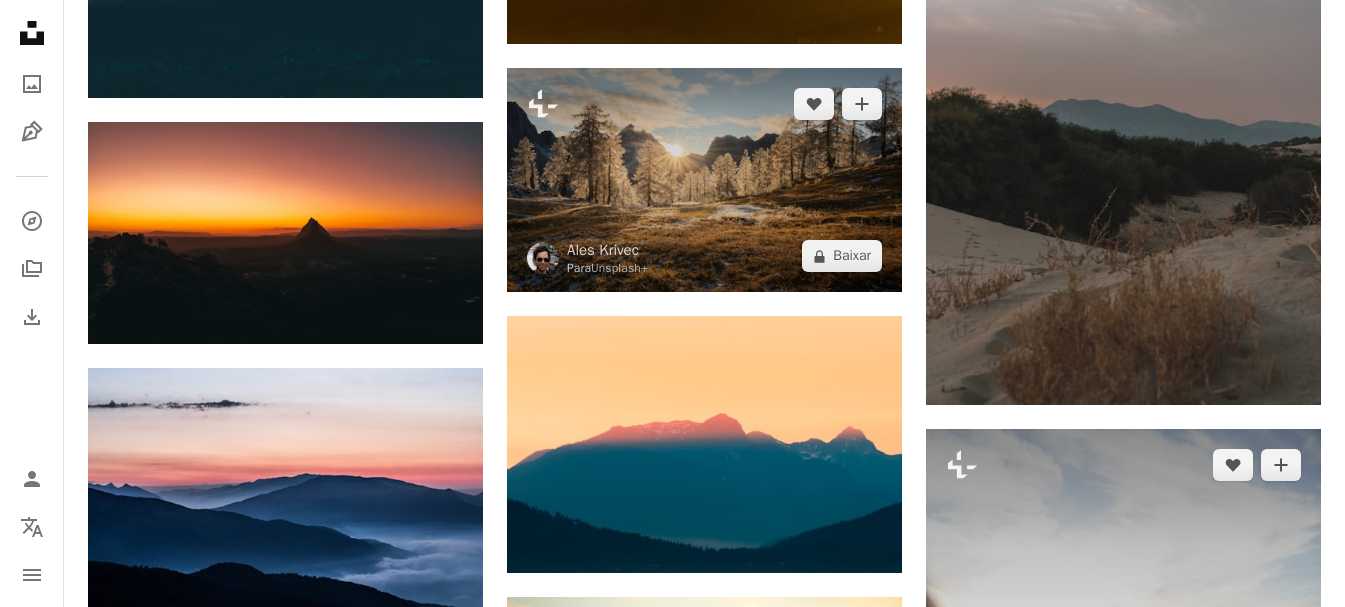 click on "A lock Baixar" at bounding box center (842, 256) 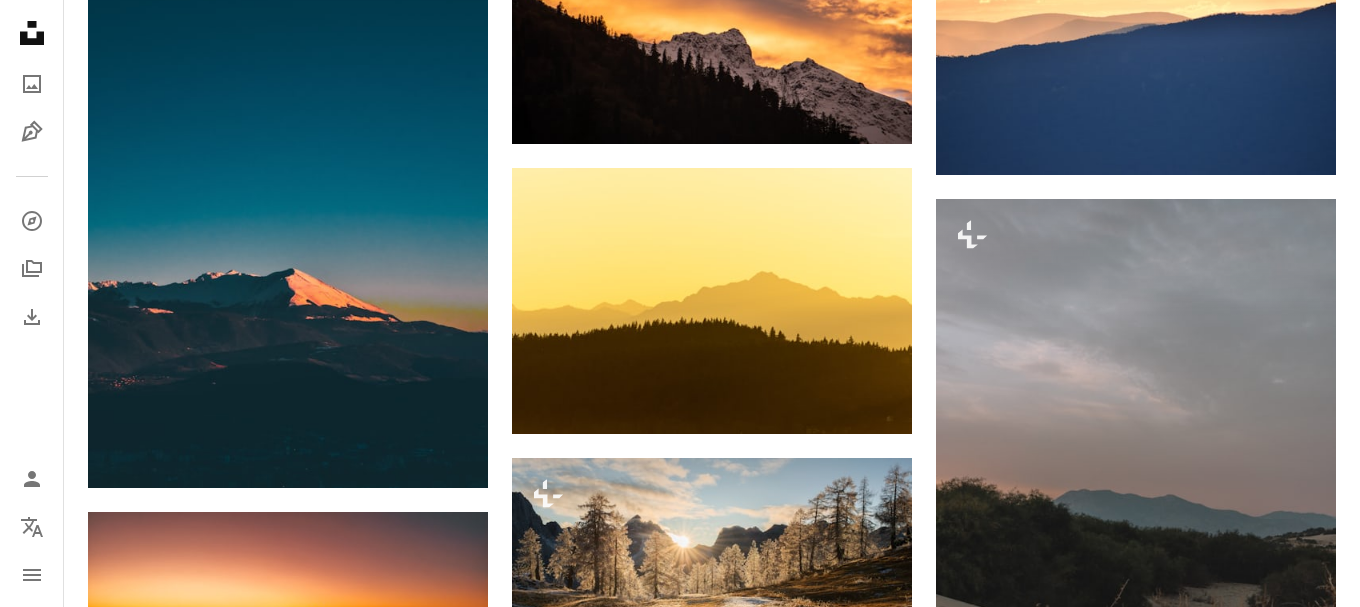 click on "An X shape" at bounding box center (20, 20) 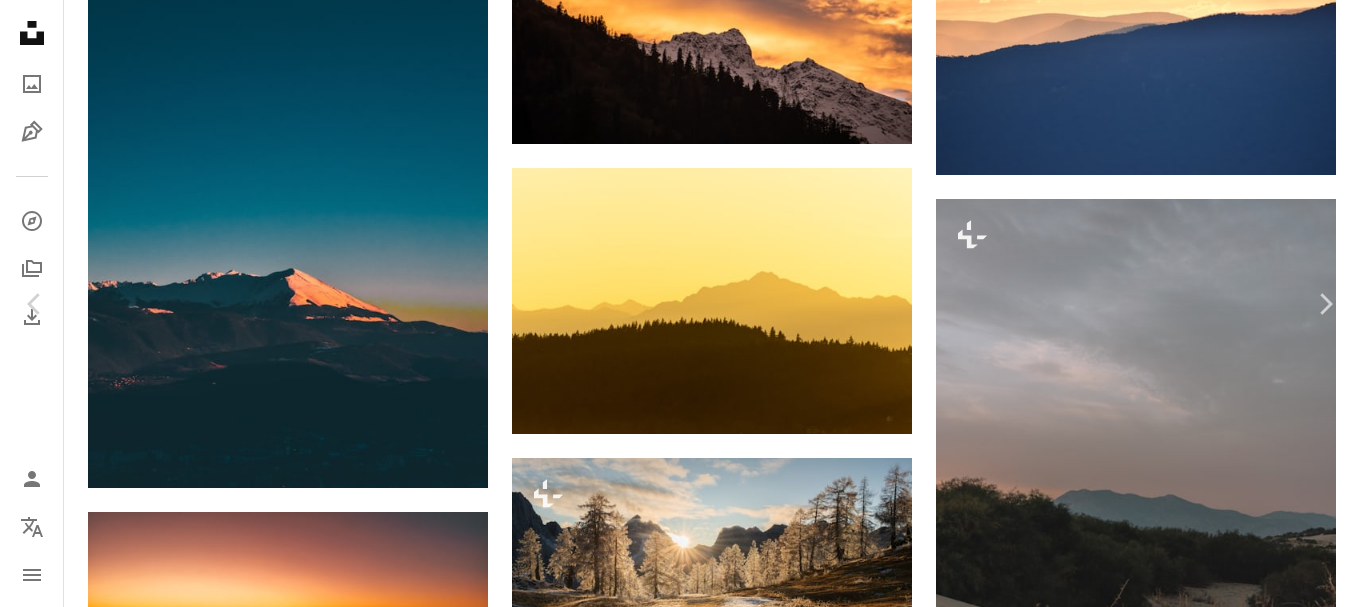 click at bounding box center [672, 6295] 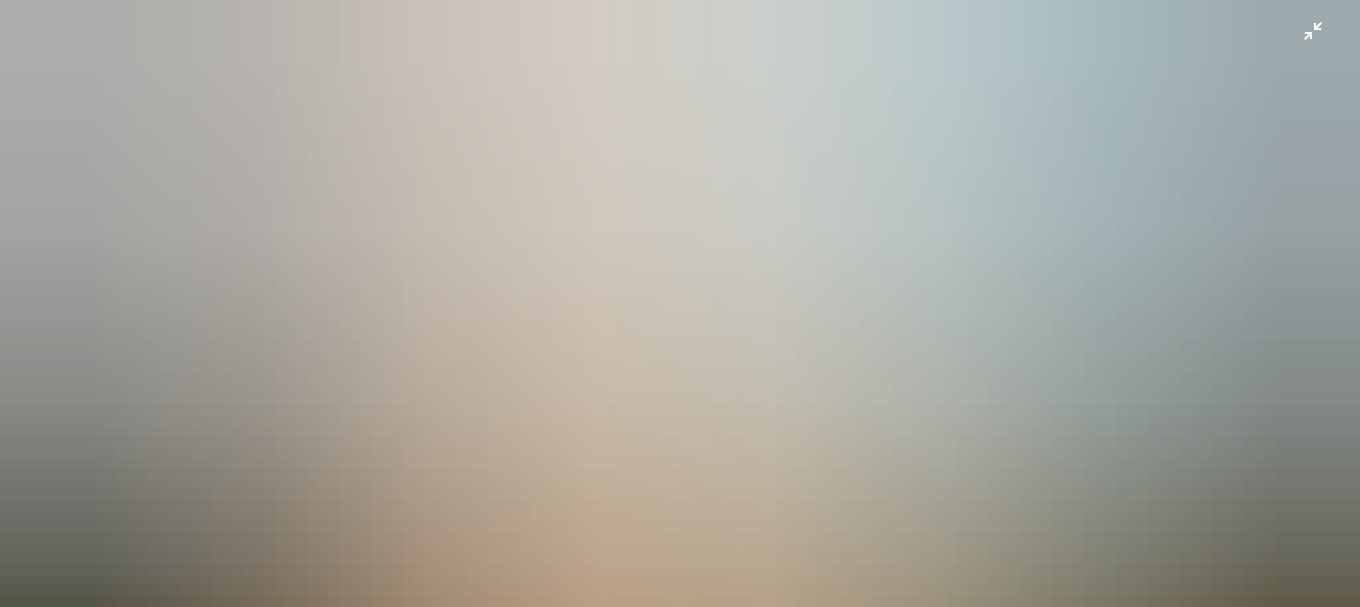scroll, scrollTop: 0, scrollLeft: 0, axis: both 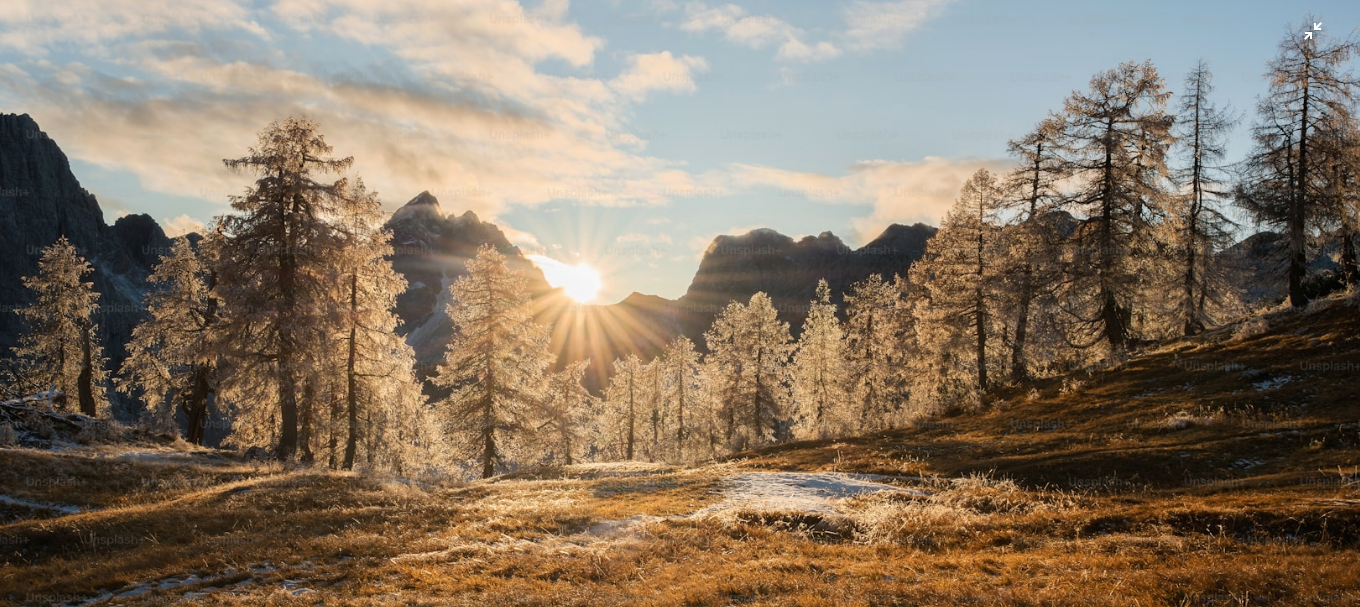 type 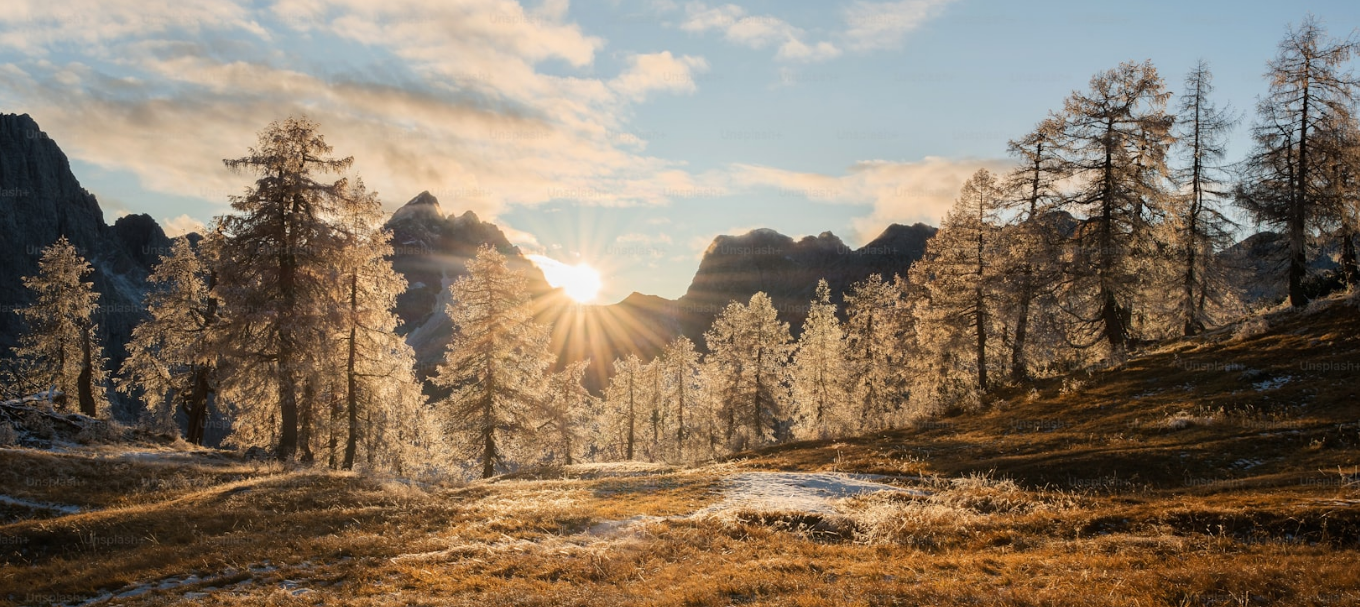 scroll, scrollTop: 62, scrollLeft: 0, axis: vertical 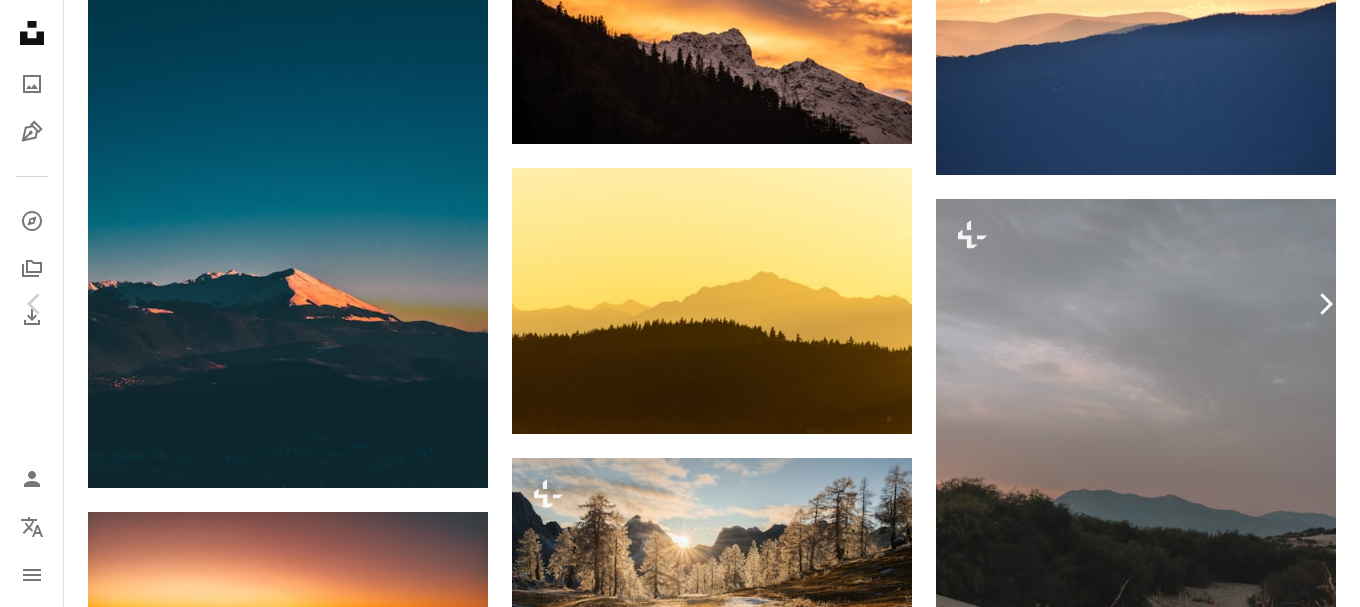 click on "Chevron right" 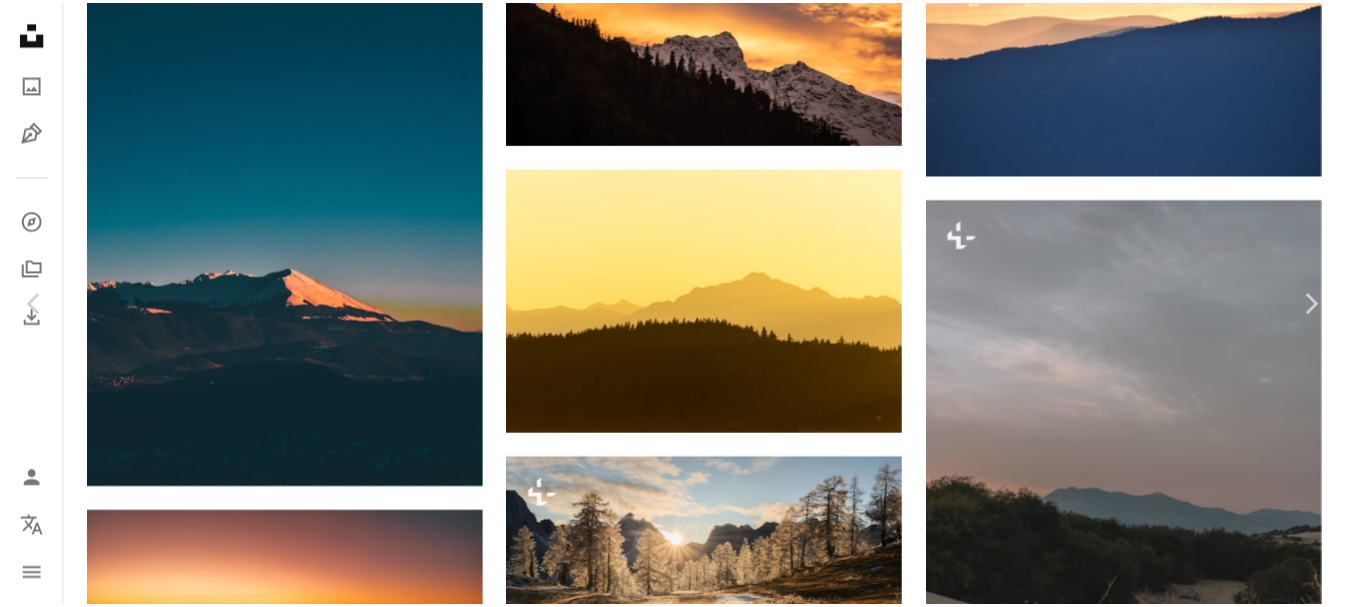scroll, scrollTop: 0, scrollLeft: 0, axis: both 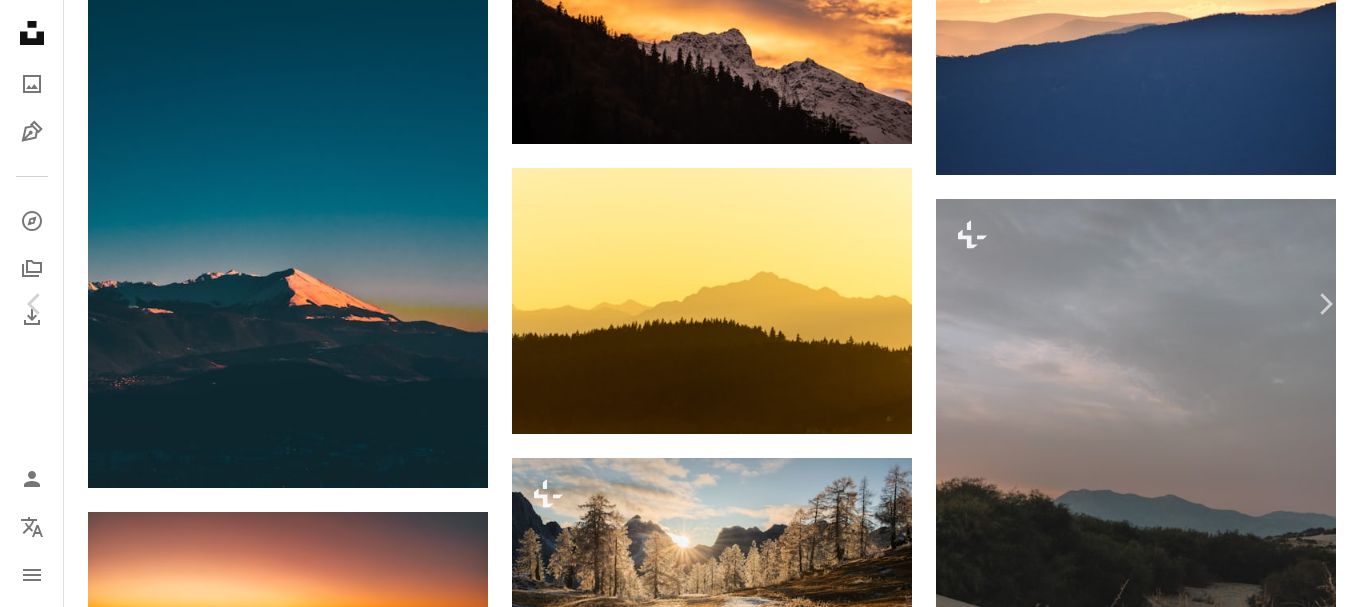 click on "An X shape" at bounding box center (20, 20) 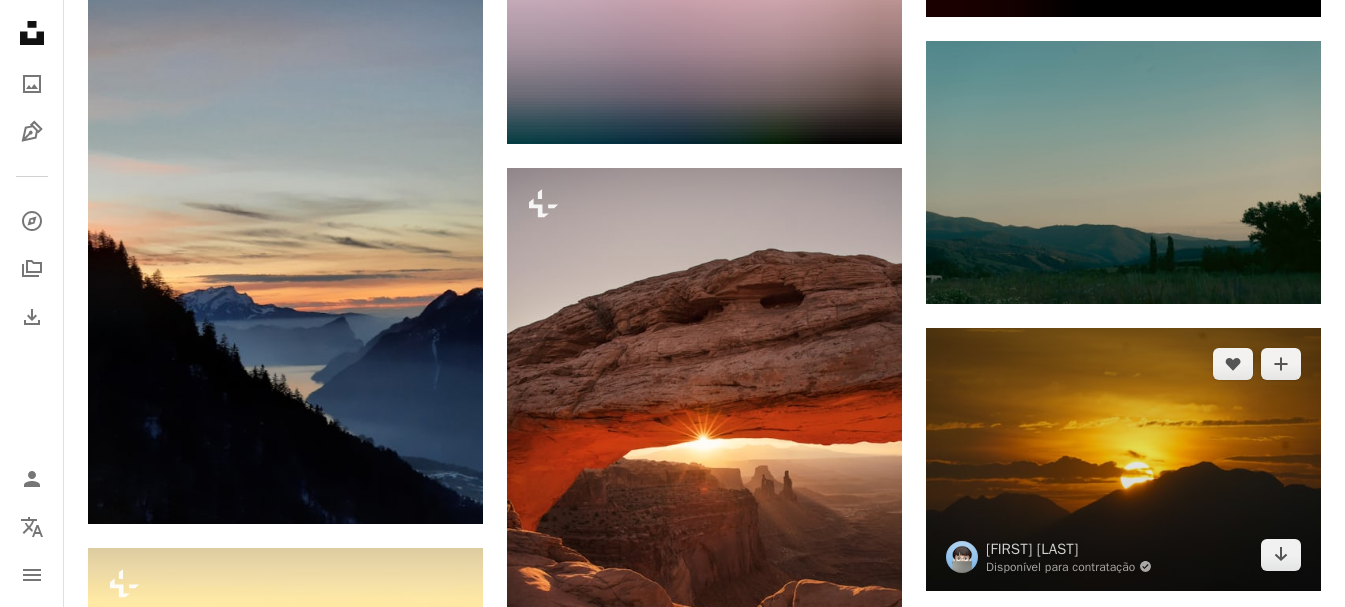 scroll, scrollTop: 48300, scrollLeft: 0, axis: vertical 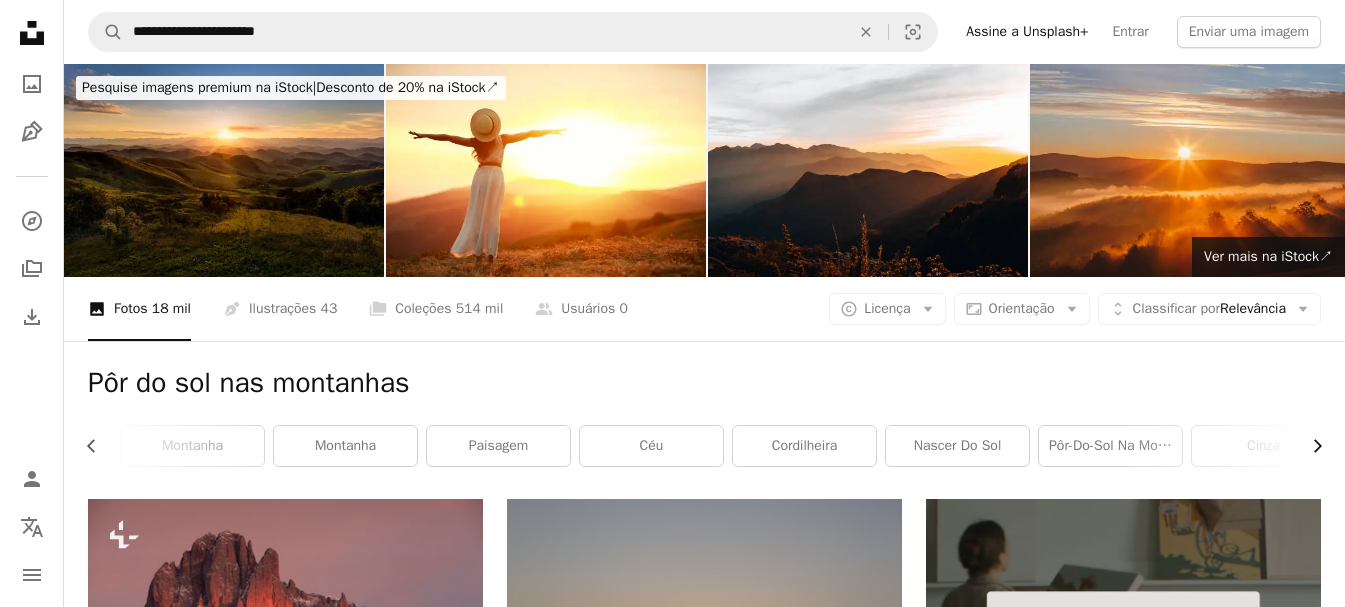click on "Chevron right" 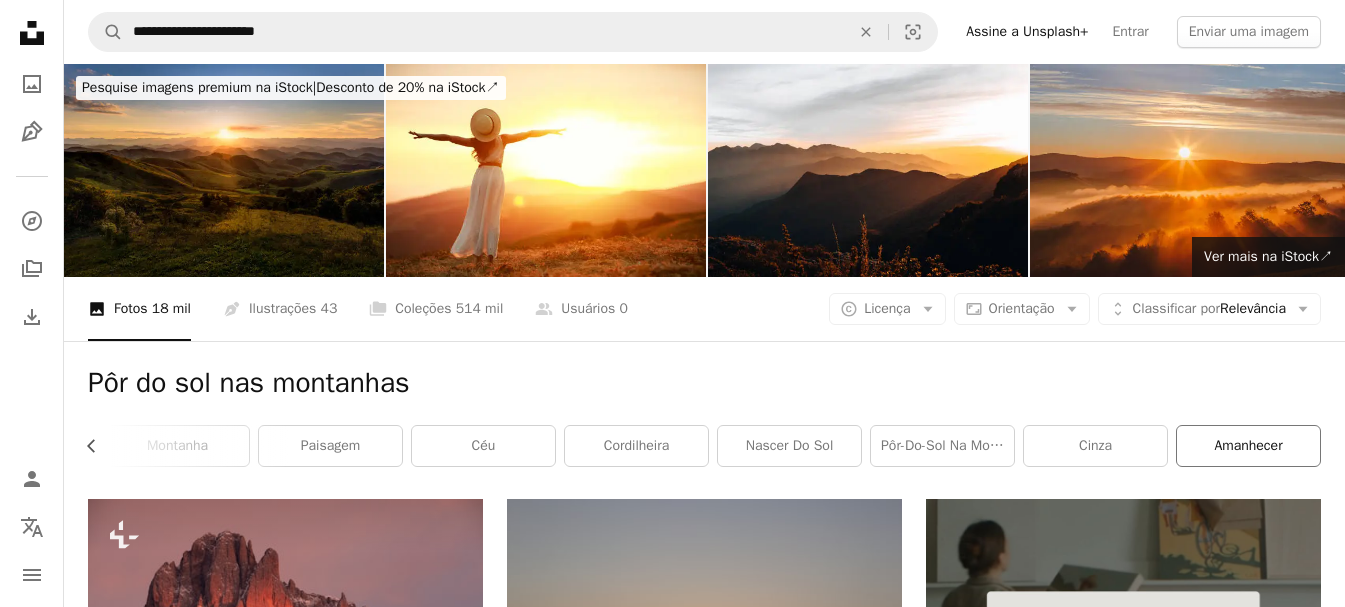 click on "amanhecer" at bounding box center [1248, 446] 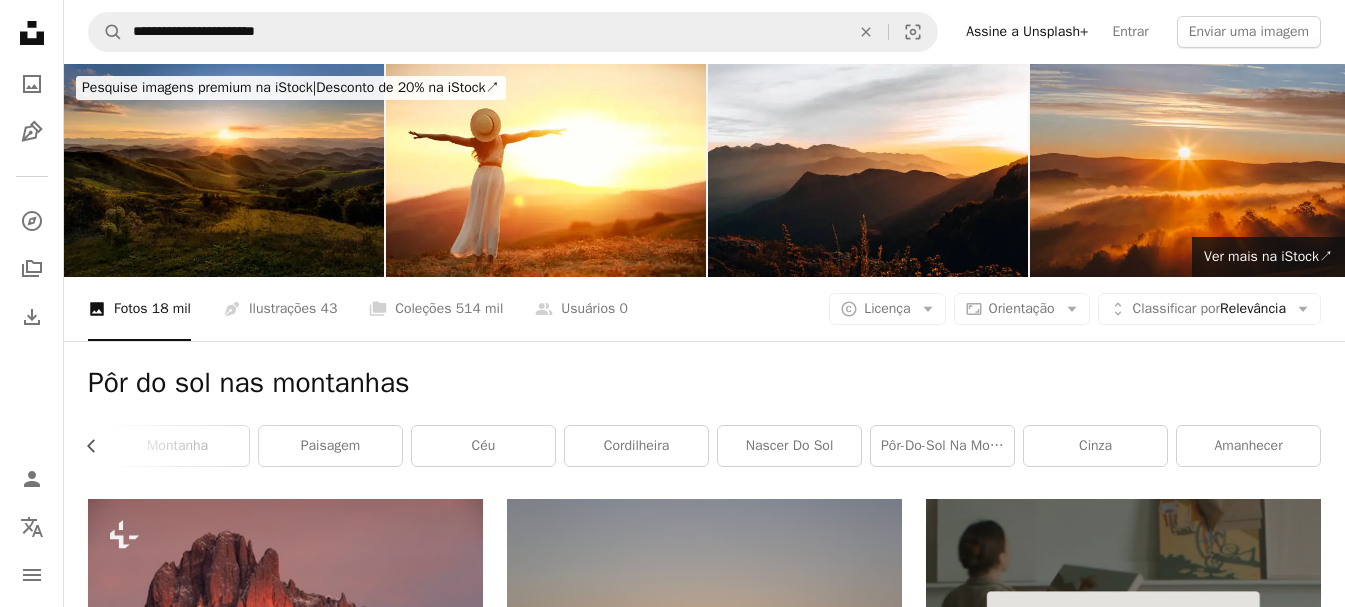 click on "amanhecer" at bounding box center [1248, 446] 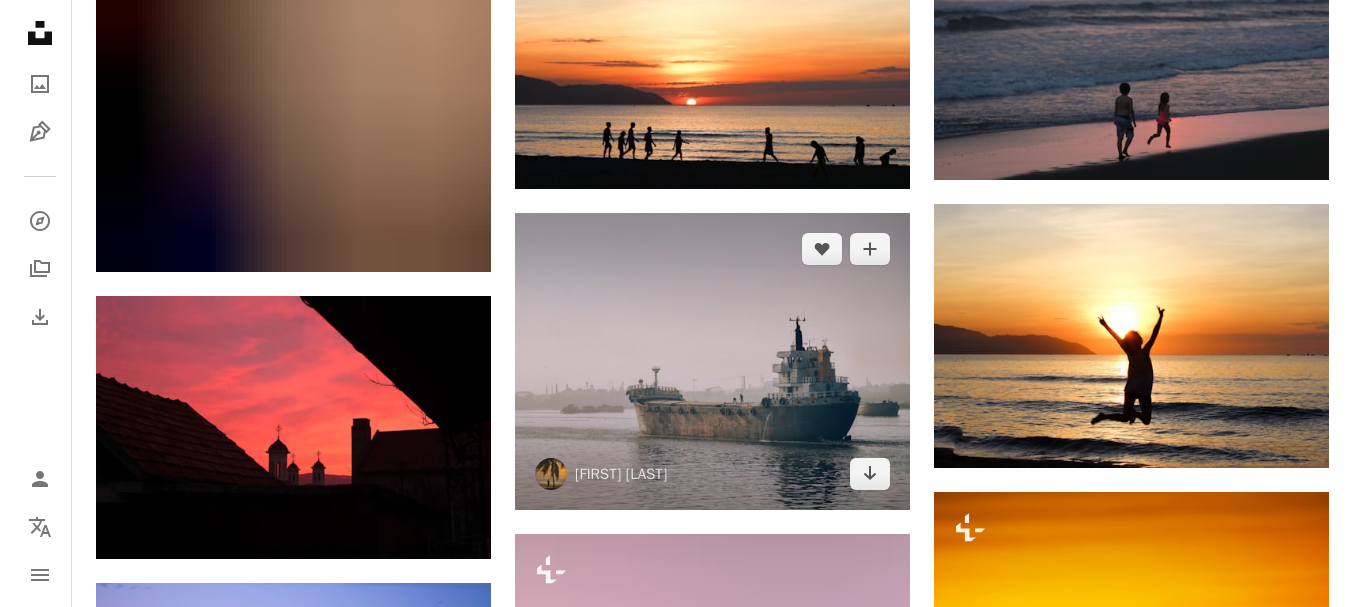 scroll, scrollTop: 52700, scrollLeft: 0, axis: vertical 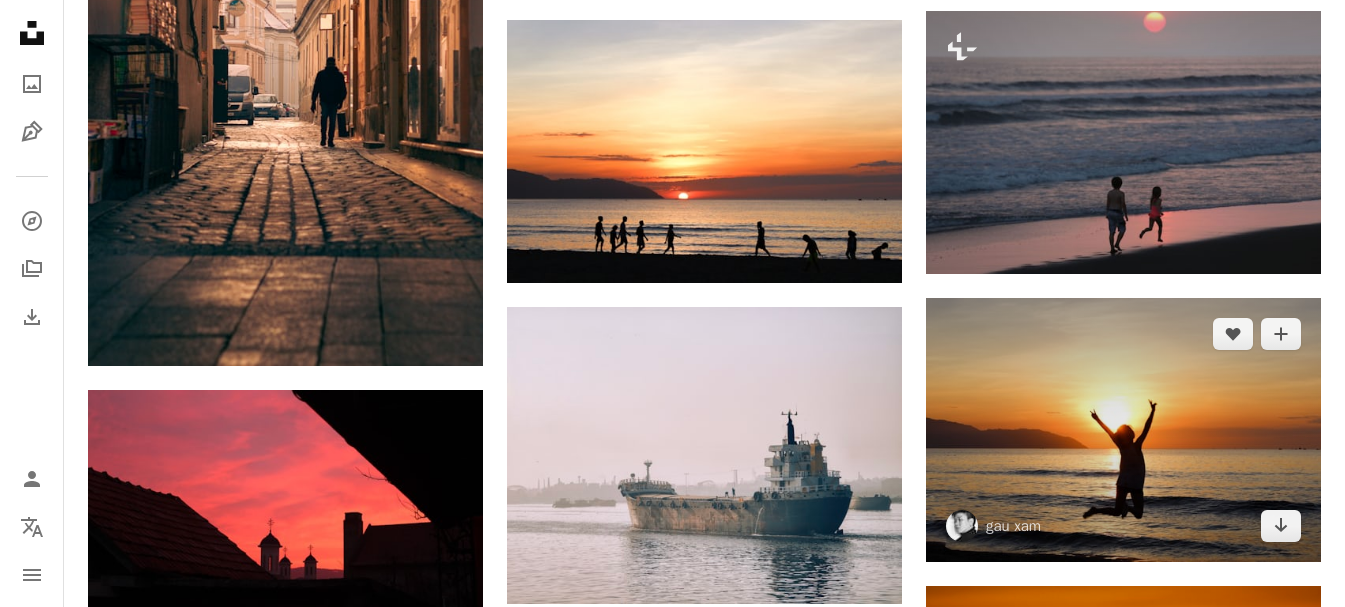click at bounding box center (1123, 430) 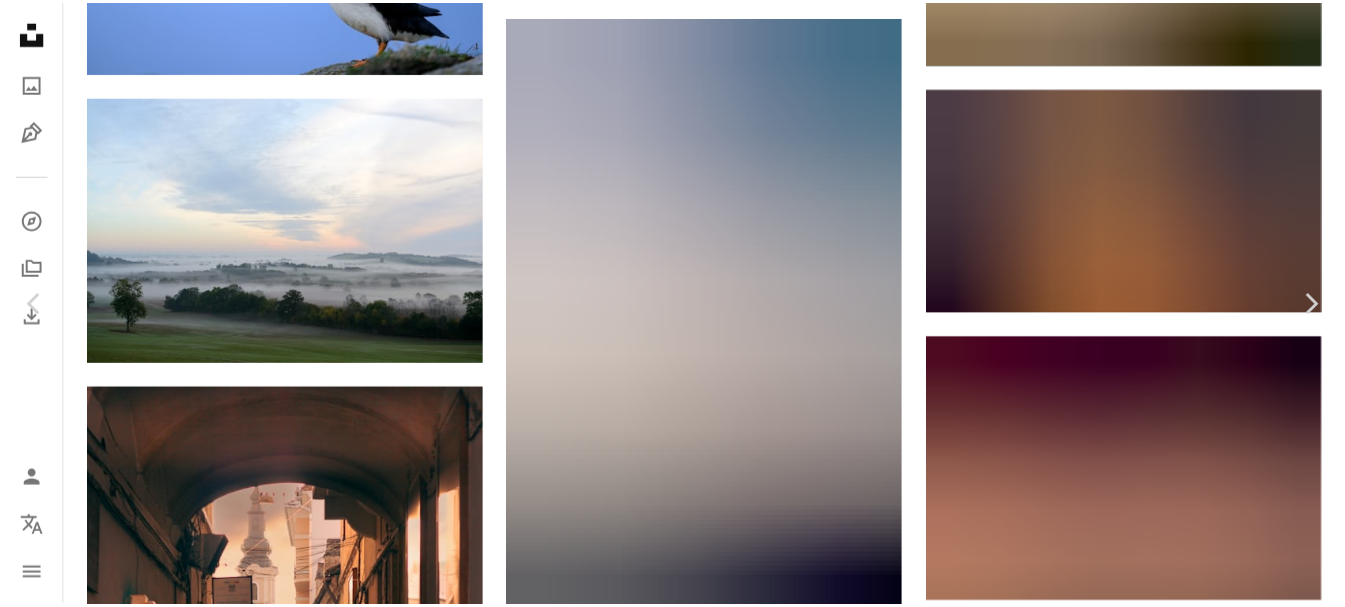 scroll, scrollTop: 0, scrollLeft: 0, axis: both 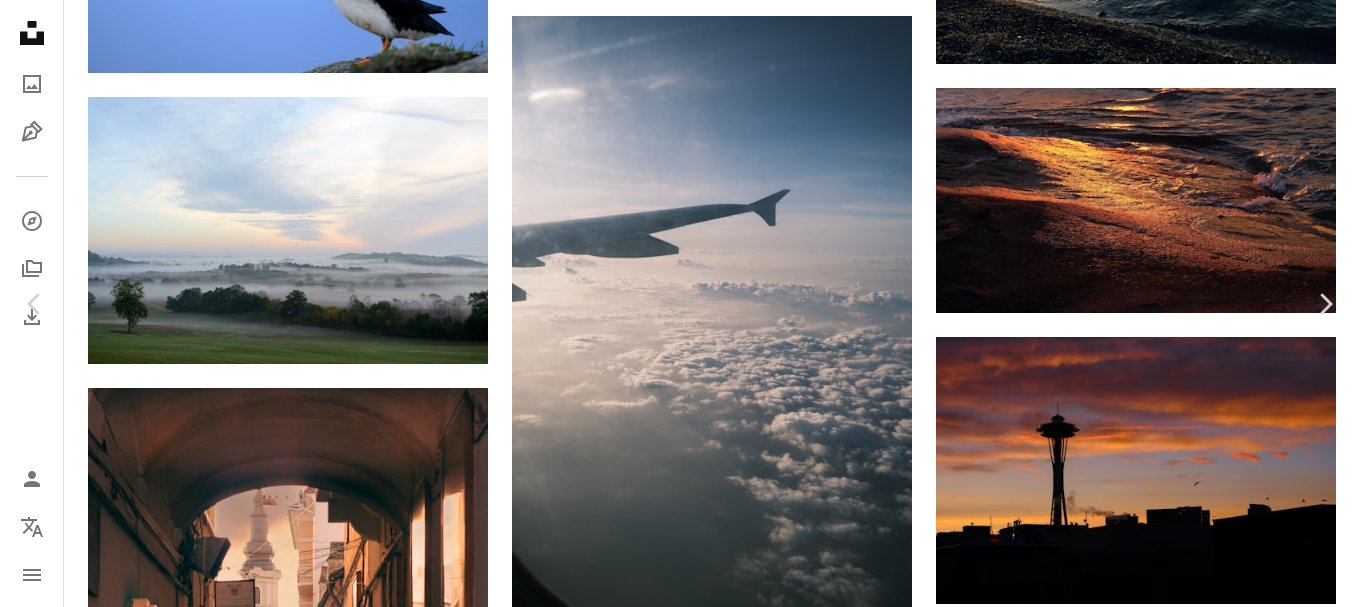 click on "An X shape" at bounding box center (20, 20) 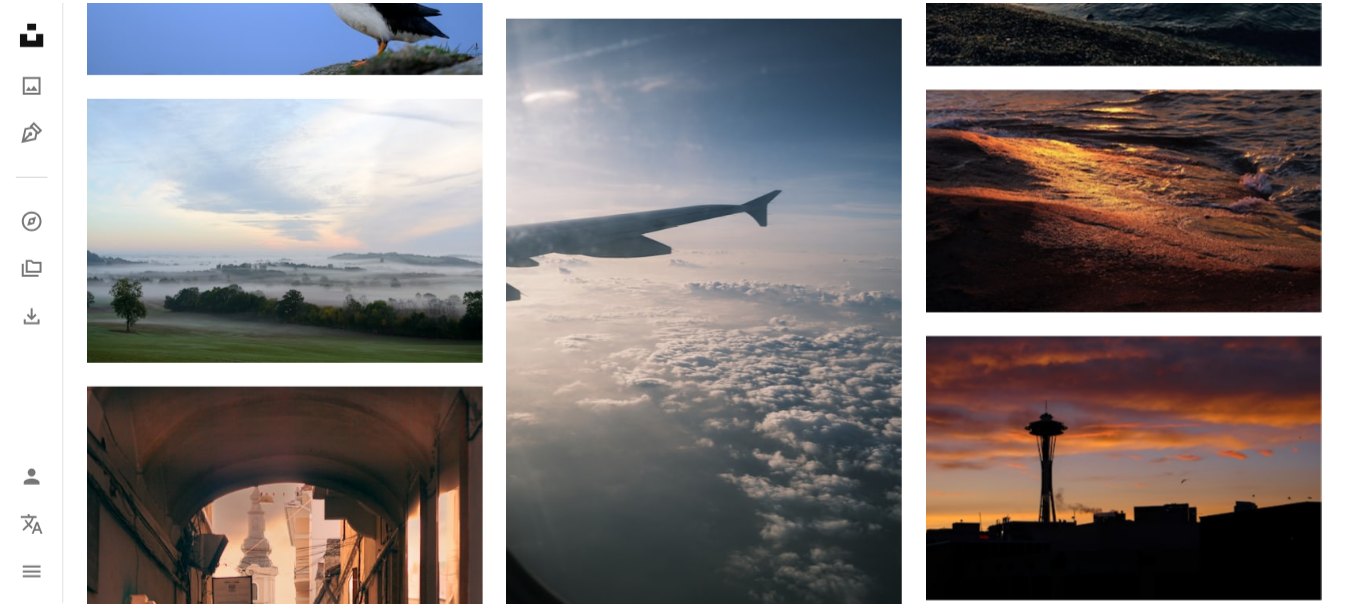 scroll, scrollTop: 0, scrollLeft: 580, axis: horizontal 